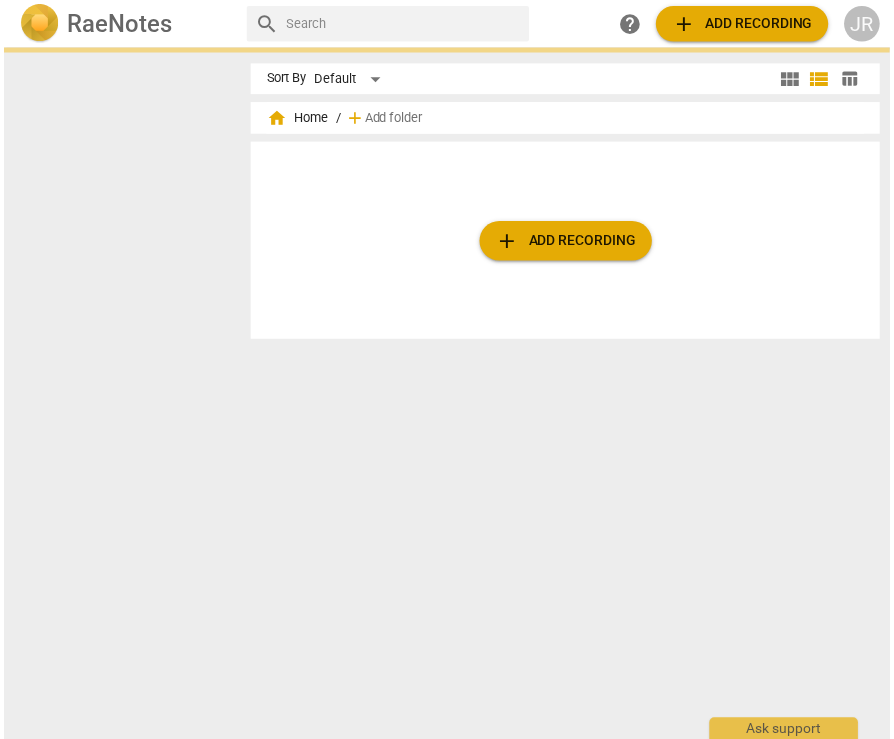 scroll, scrollTop: 0, scrollLeft: 0, axis: both 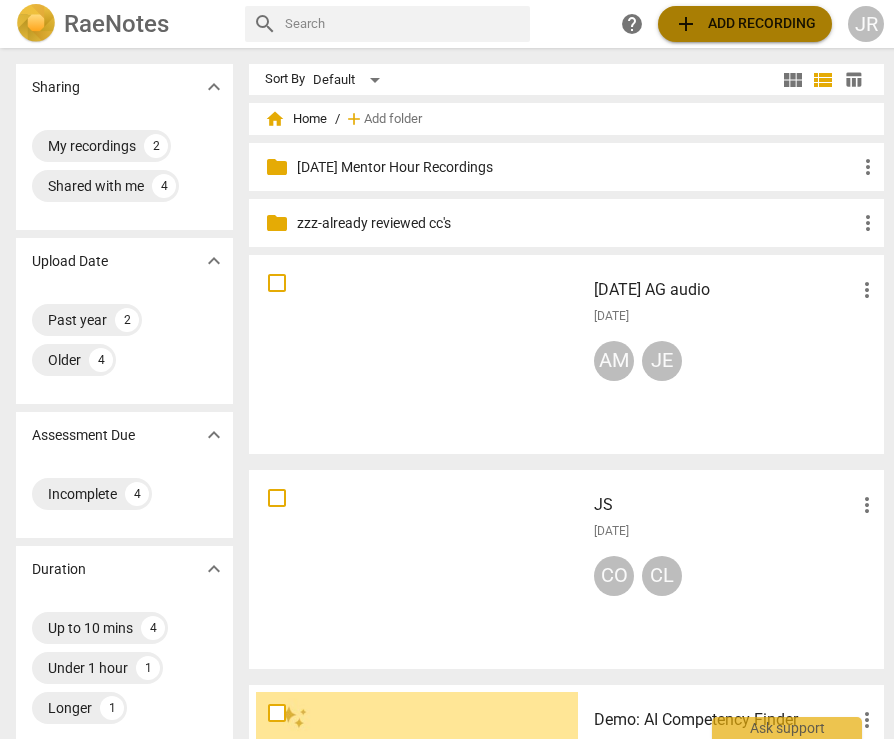 click on "add   Add recording" at bounding box center [745, 24] 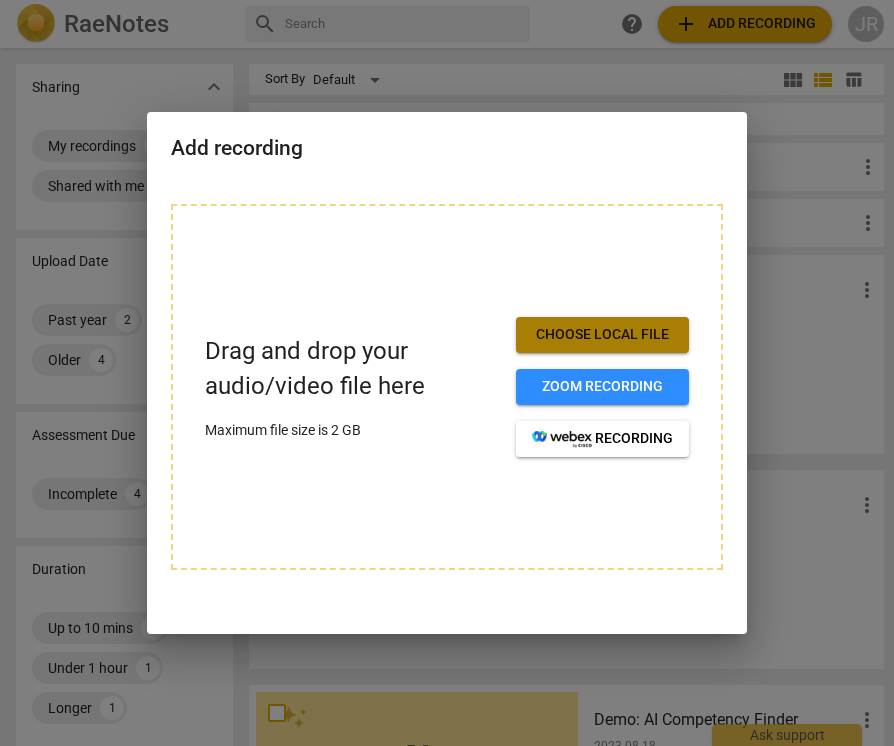 click on "Choose local file" at bounding box center (602, 335) 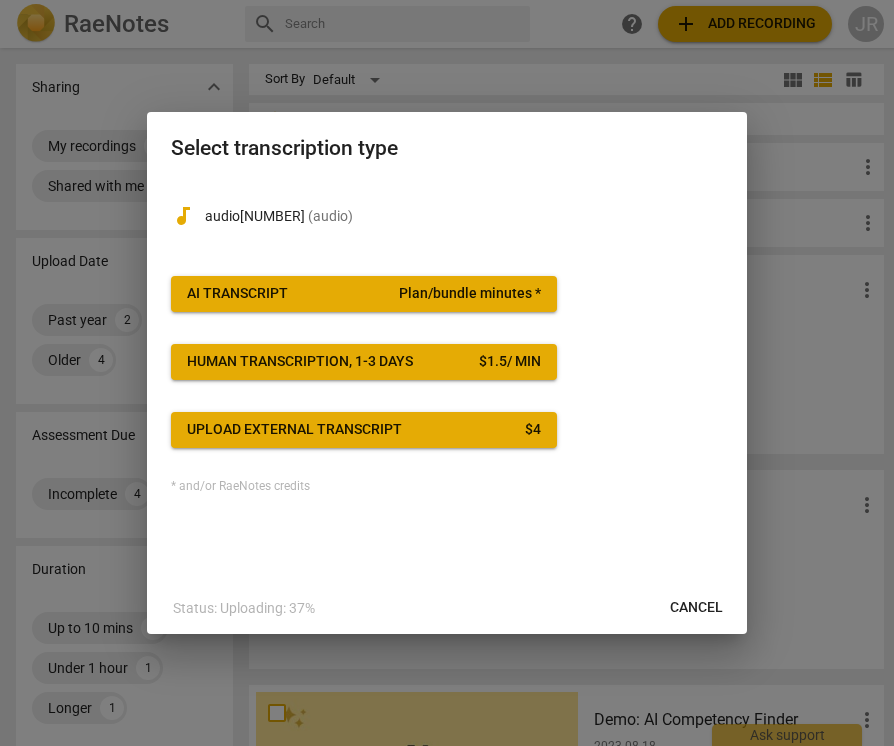 click on "AI Transcript" at bounding box center [237, 294] 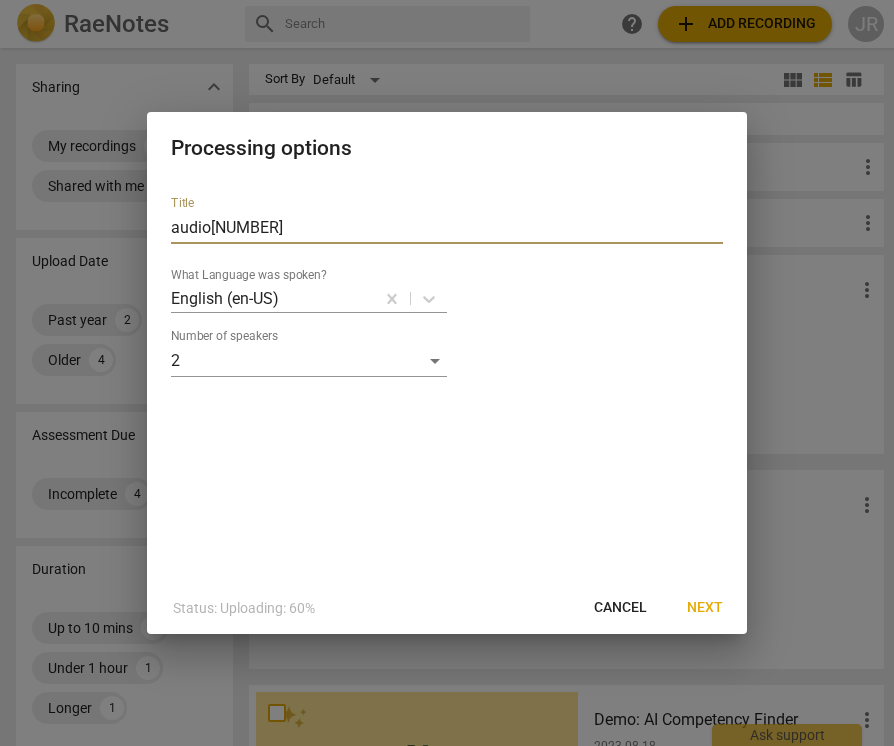 drag, startPoint x: 307, startPoint y: 227, endPoint x: 169, endPoint y: 229, distance: 138.0145 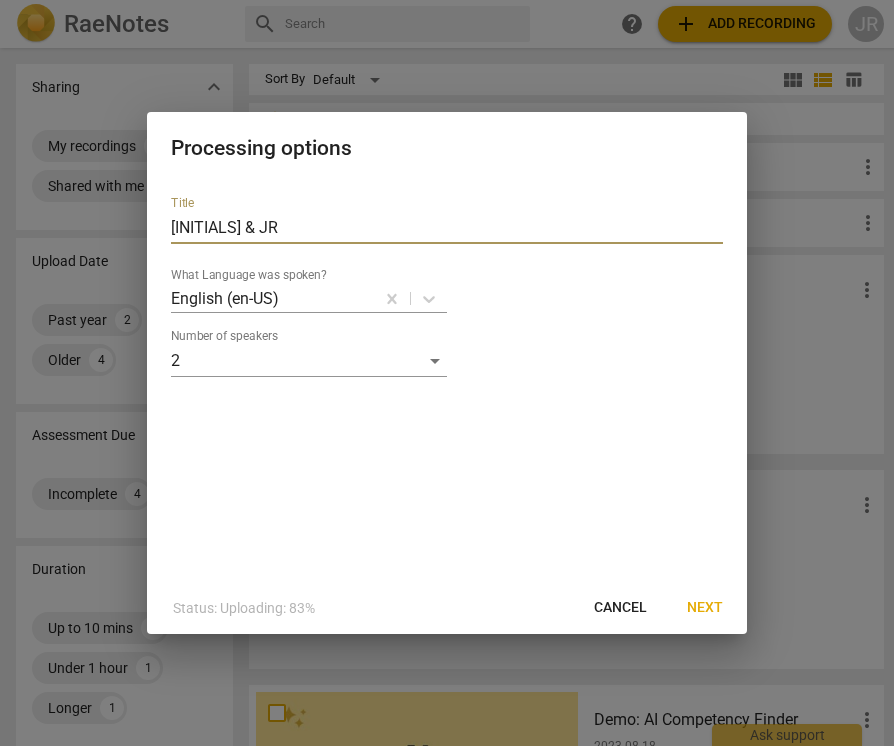 type on "[INITIALS] & JR" 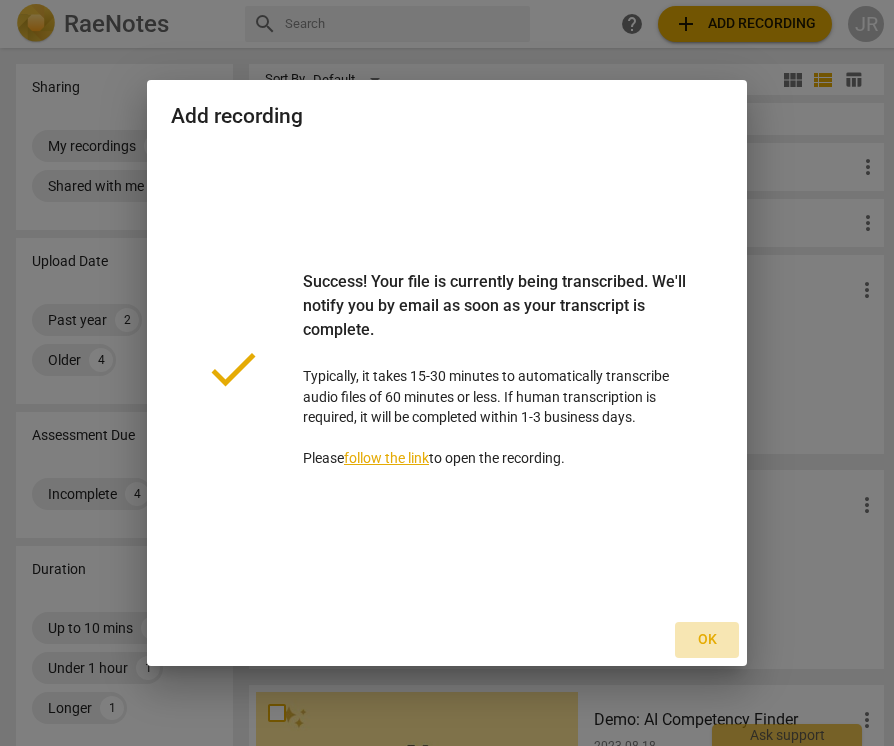 click on "Ok" at bounding box center (707, 640) 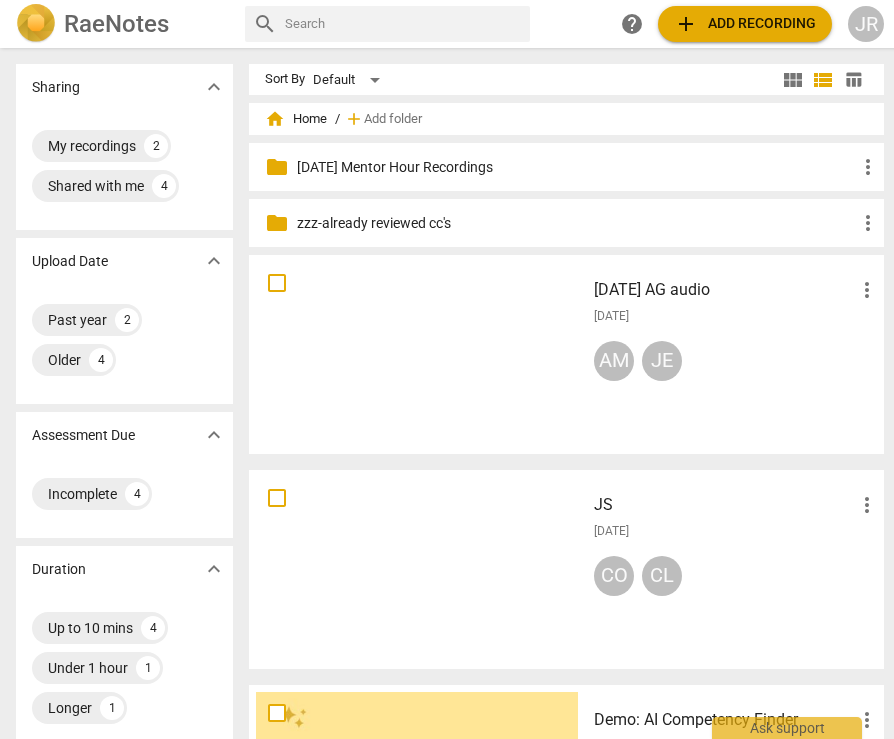 click on "folder [DATE] Mentor Hour Recordings more_vert" at bounding box center [566, 167] 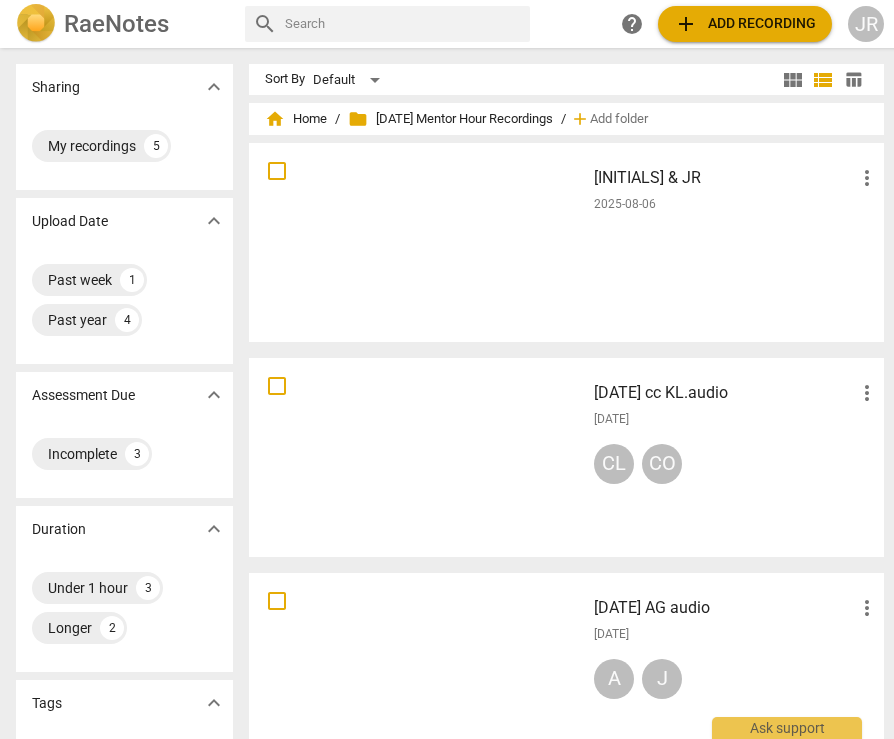 click at bounding box center (417, 242) 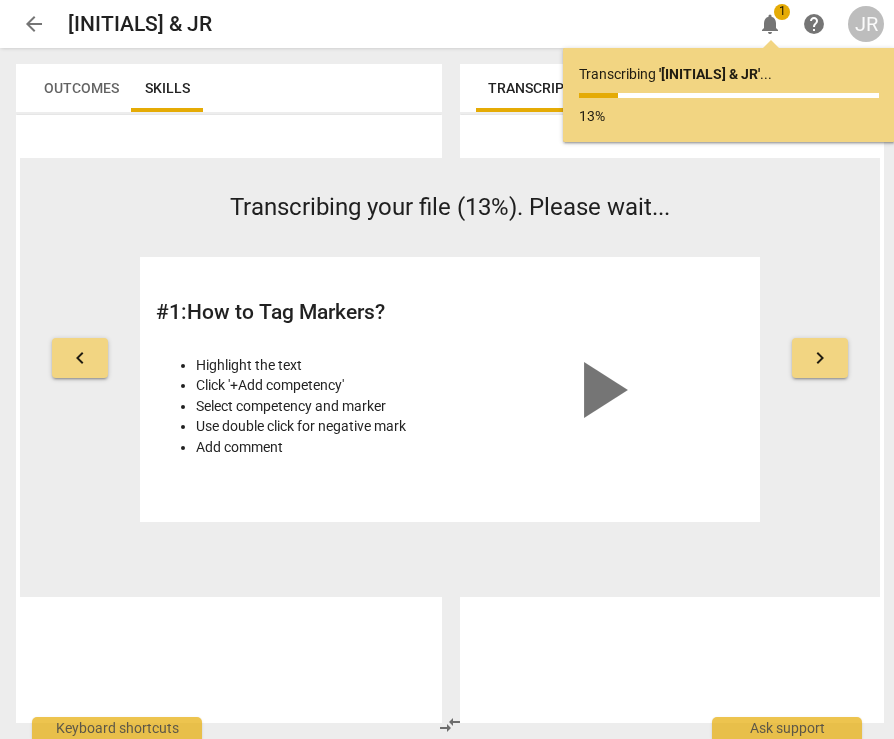 click on "Outcomes Skills" at bounding box center (229, 88) 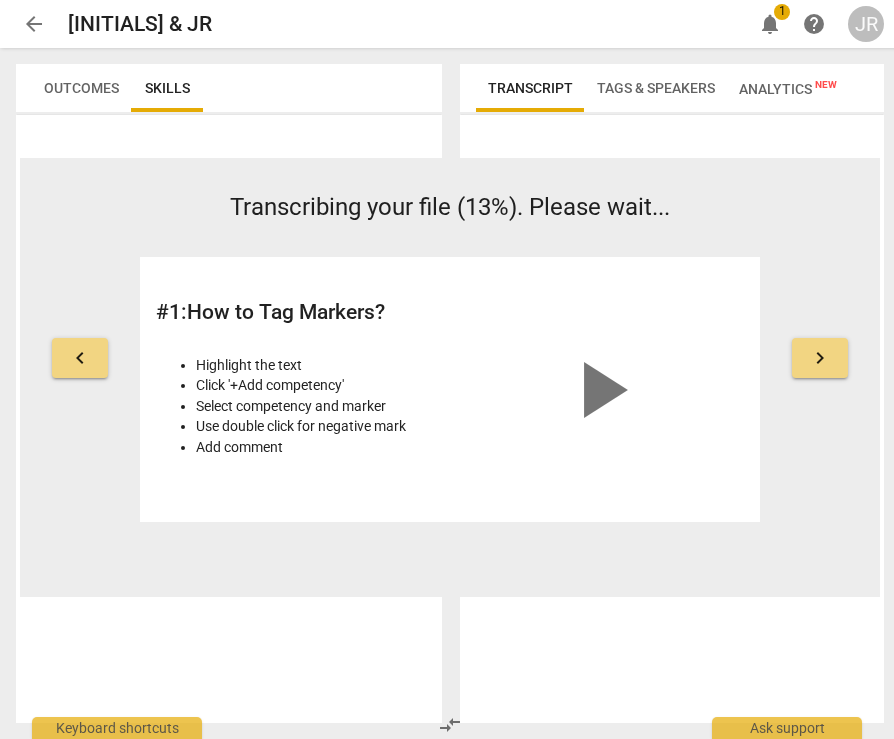 click on "1" at bounding box center (782, 12) 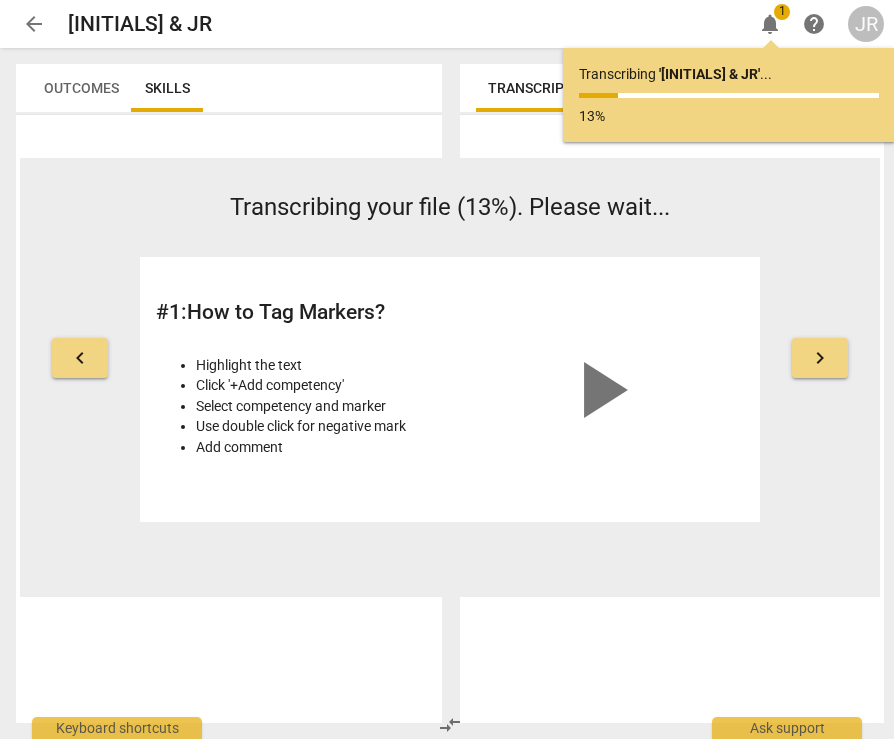 scroll, scrollTop: 0, scrollLeft: 0, axis: both 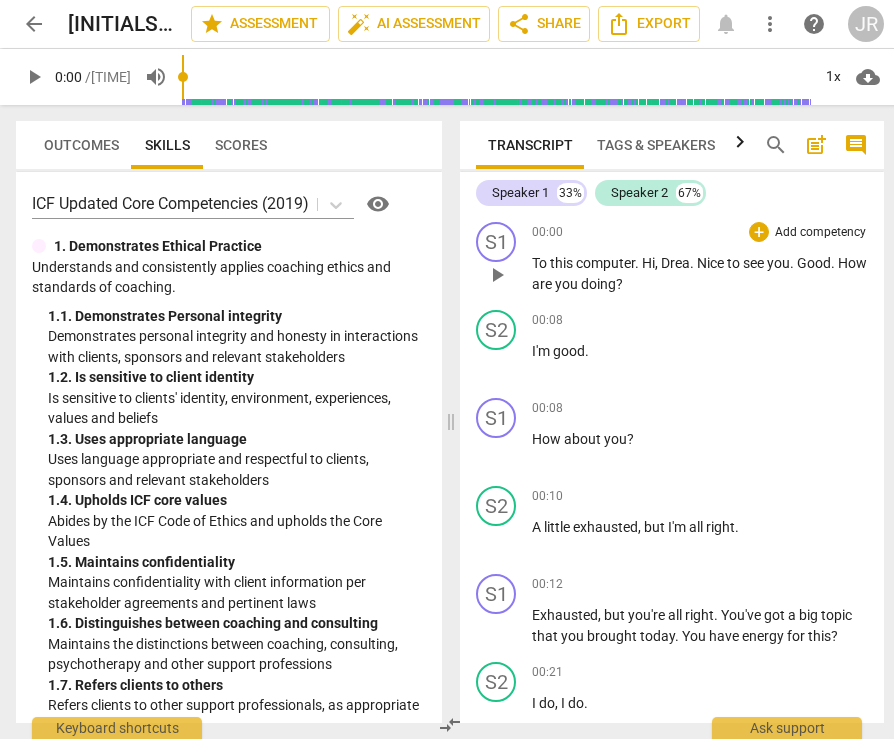 click on "play_arrow" at bounding box center [497, 275] 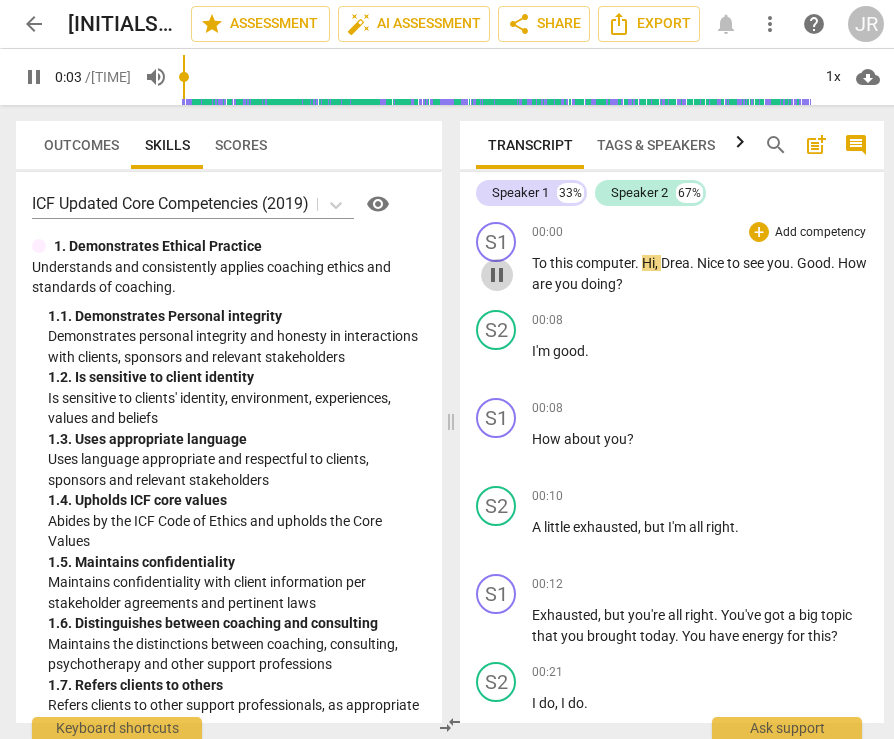 click on "pause" at bounding box center (497, 275) 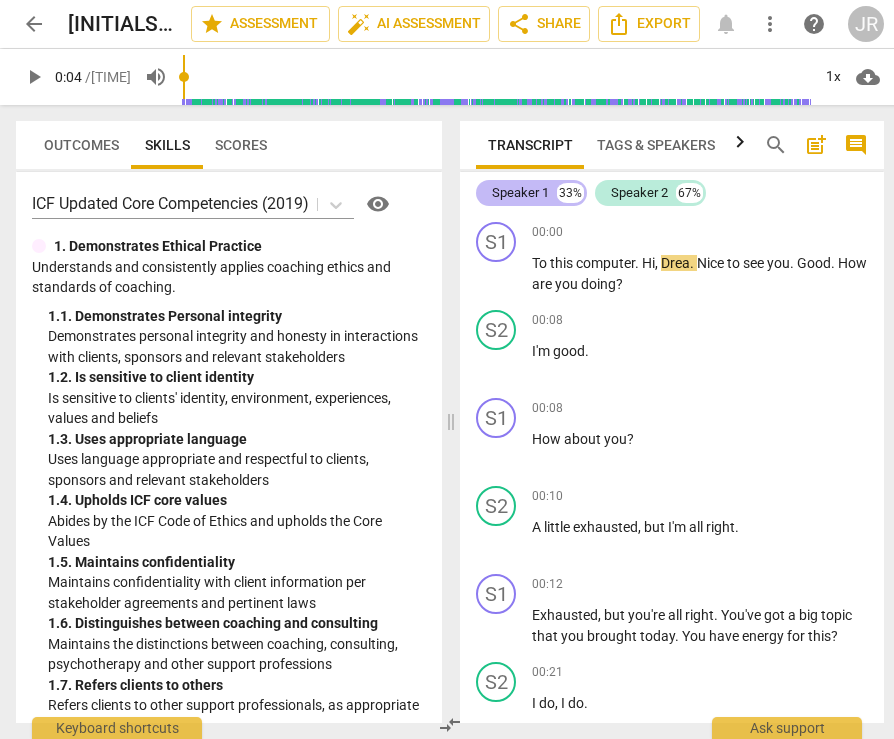 click on "Speaker 1" at bounding box center (520, 193) 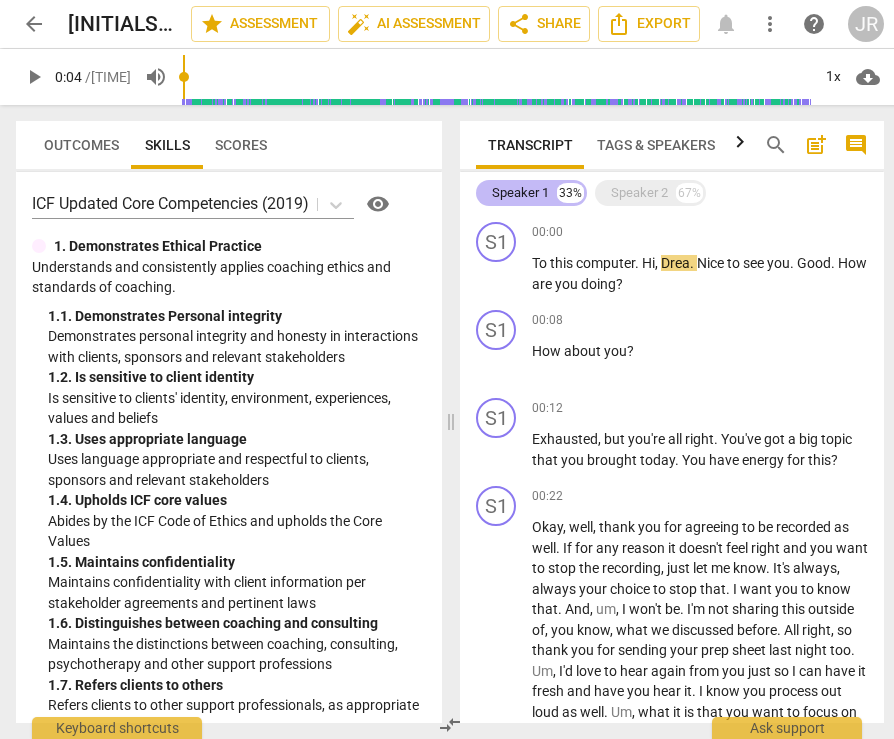 click on "Speaker 1" at bounding box center (520, 193) 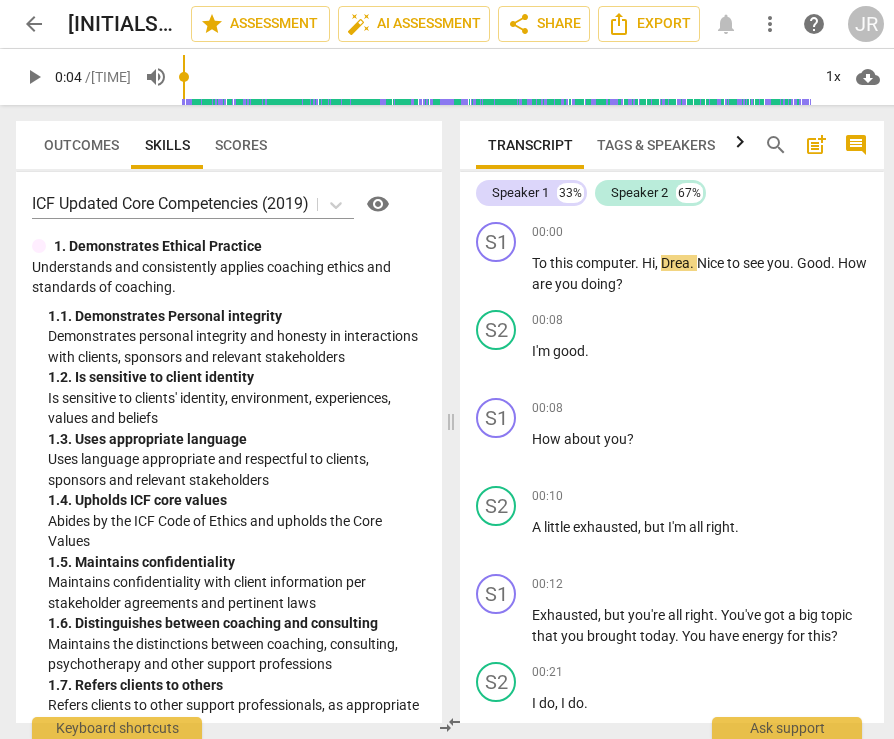 click on "Tags & Speakers" at bounding box center (656, 145) 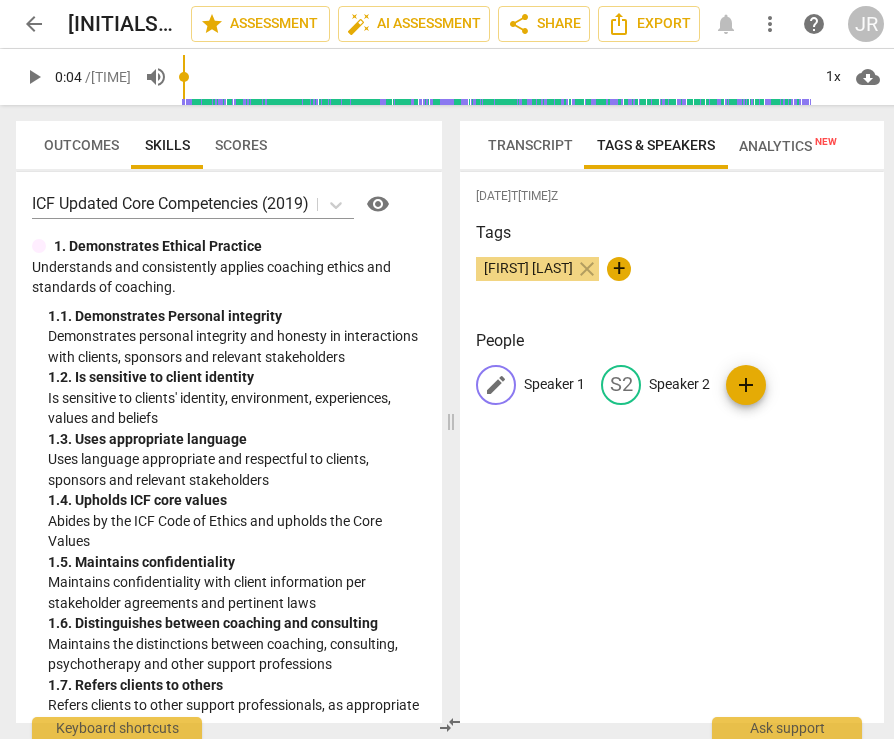 click on "Speaker 1" at bounding box center (554, 384) 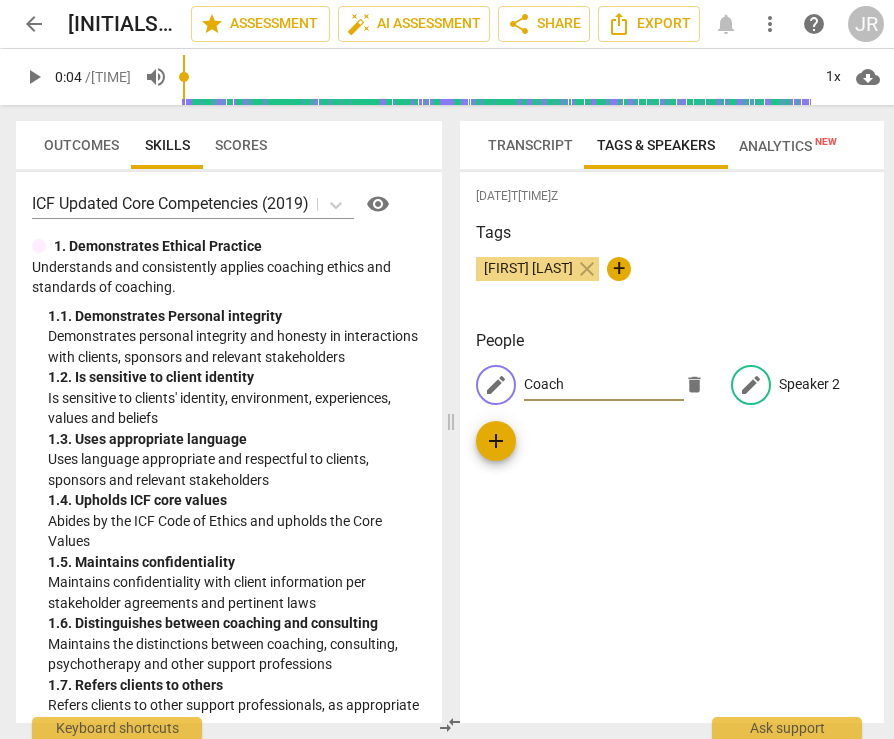 type on "Coach" 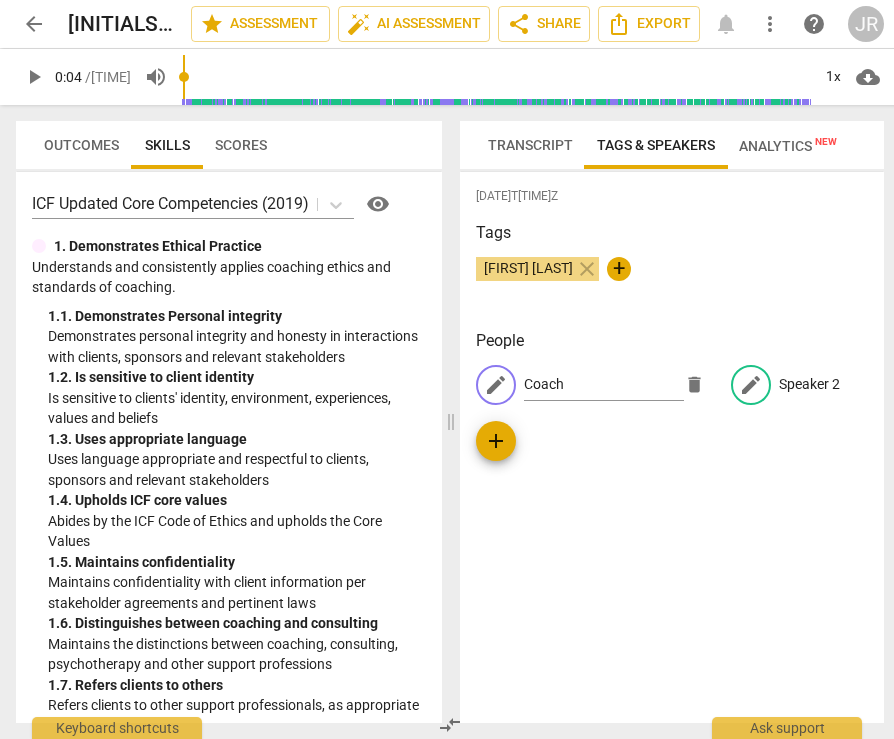 click on "Speaker 2" at bounding box center [809, 384] 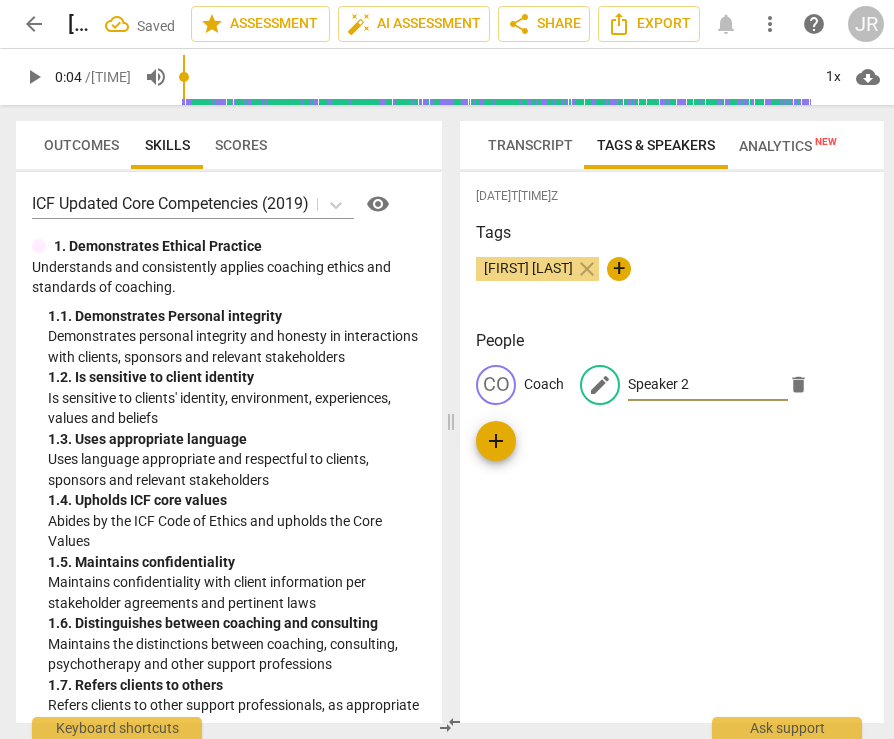 click on "Speaker 2" at bounding box center (708, 385) 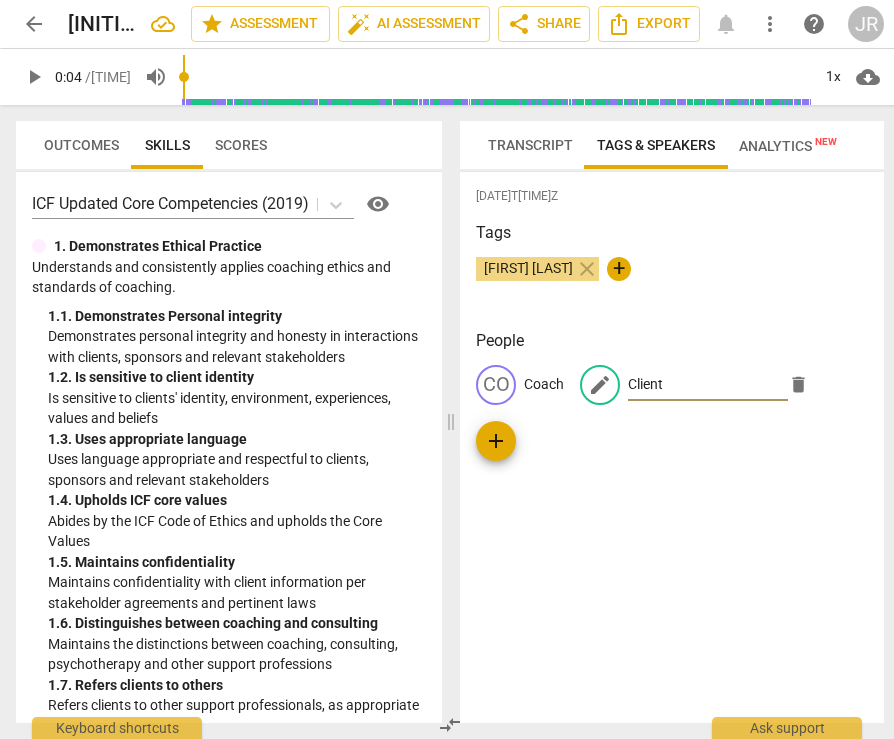 type on "Client" 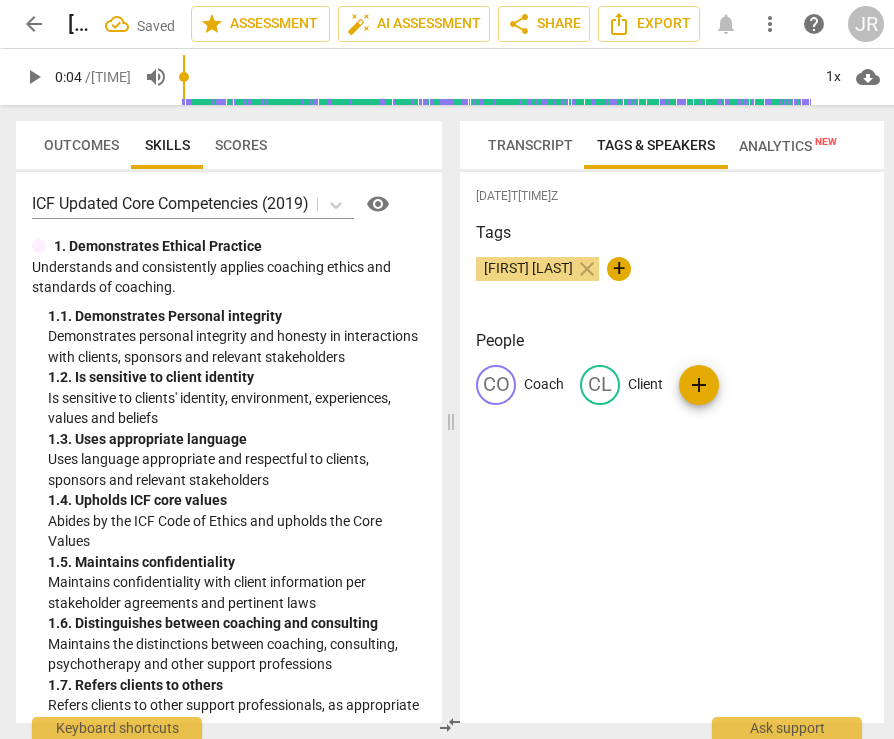 click on "Transcript" at bounding box center [530, 145] 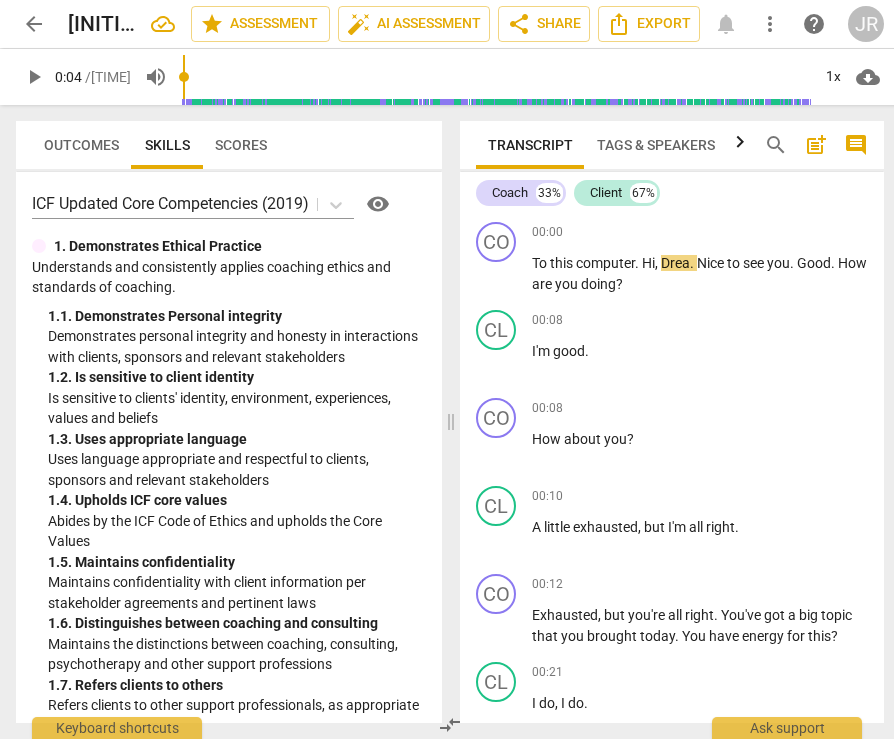 scroll, scrollTop: 0, scrollLeft: 0, axis: both 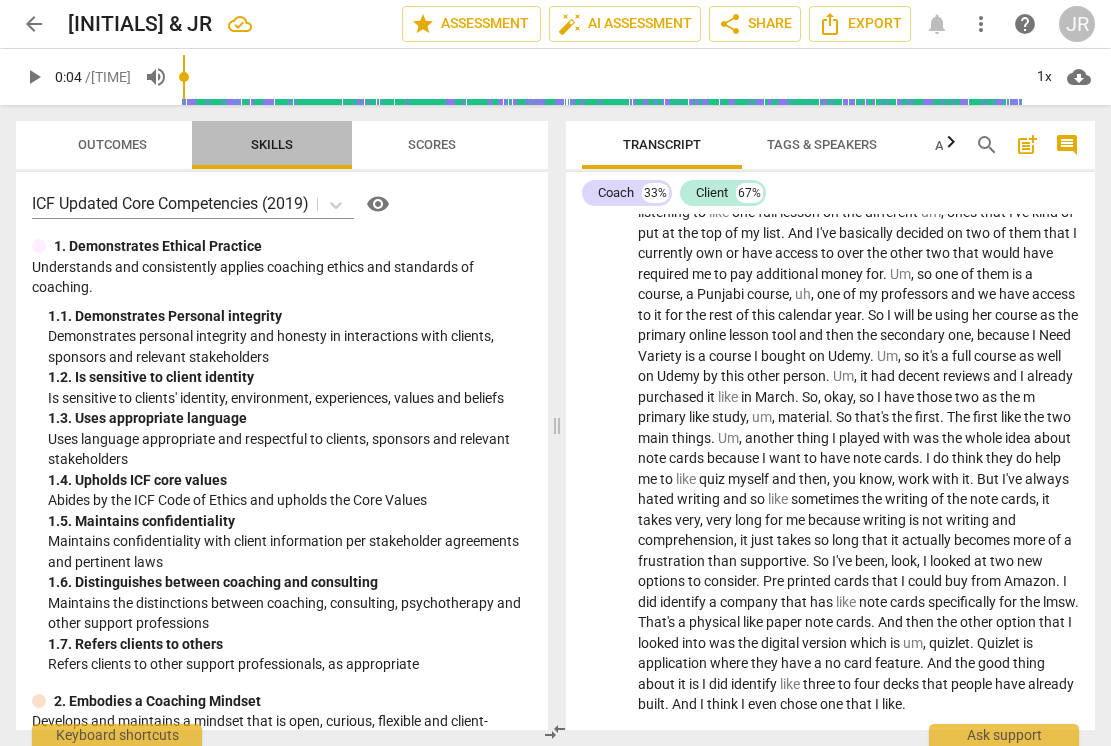 click on "Skills" at bounding box center [272, 144] 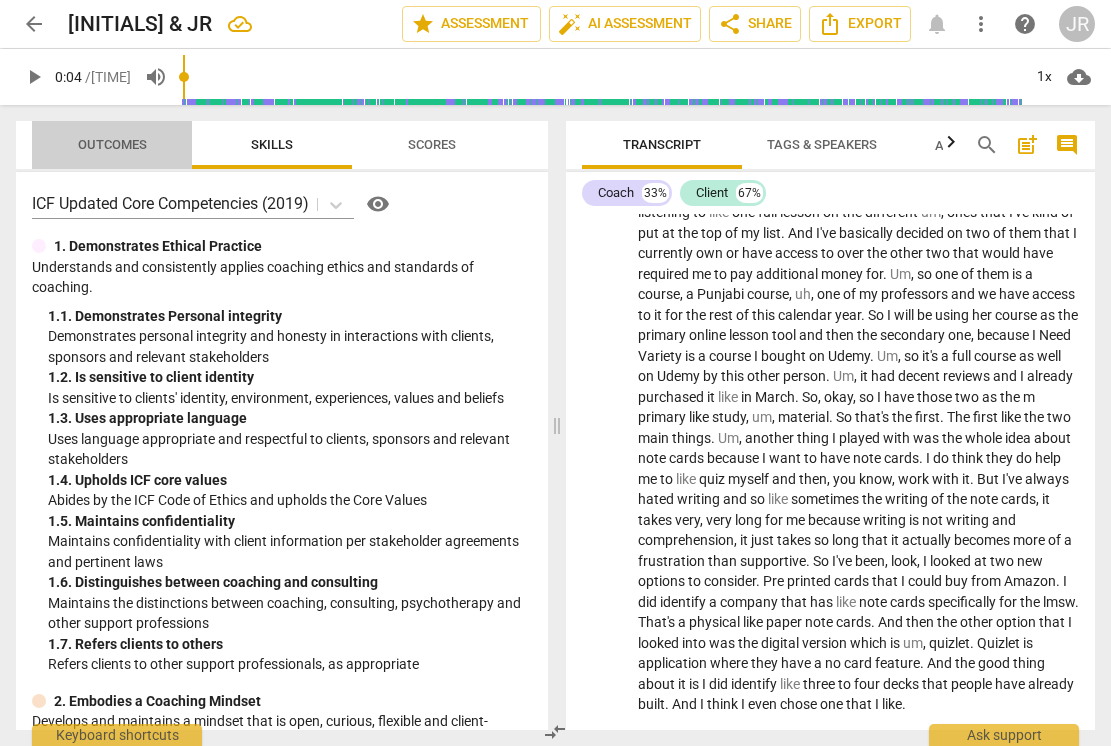 click on "Outcomes" at bounding box center [112, 144] 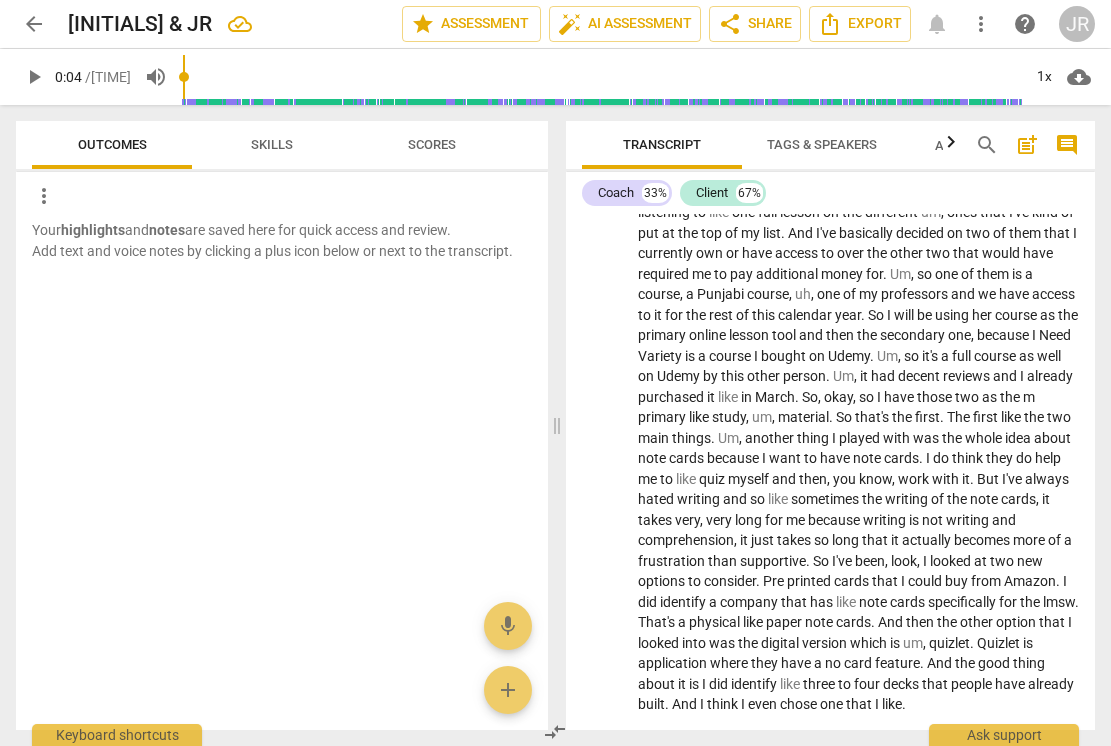 click on "Skills" at bounding box center (272, 144) 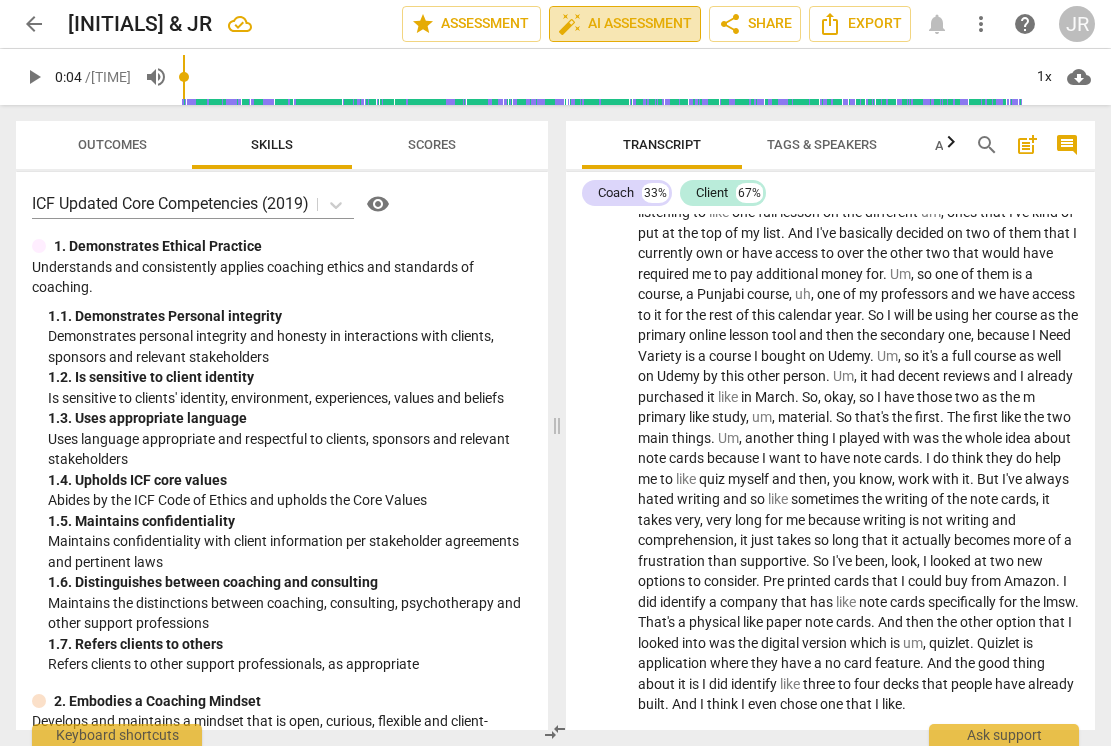 click on "auto_fix_high    AI Assessment" at bounding box center [625, 24] 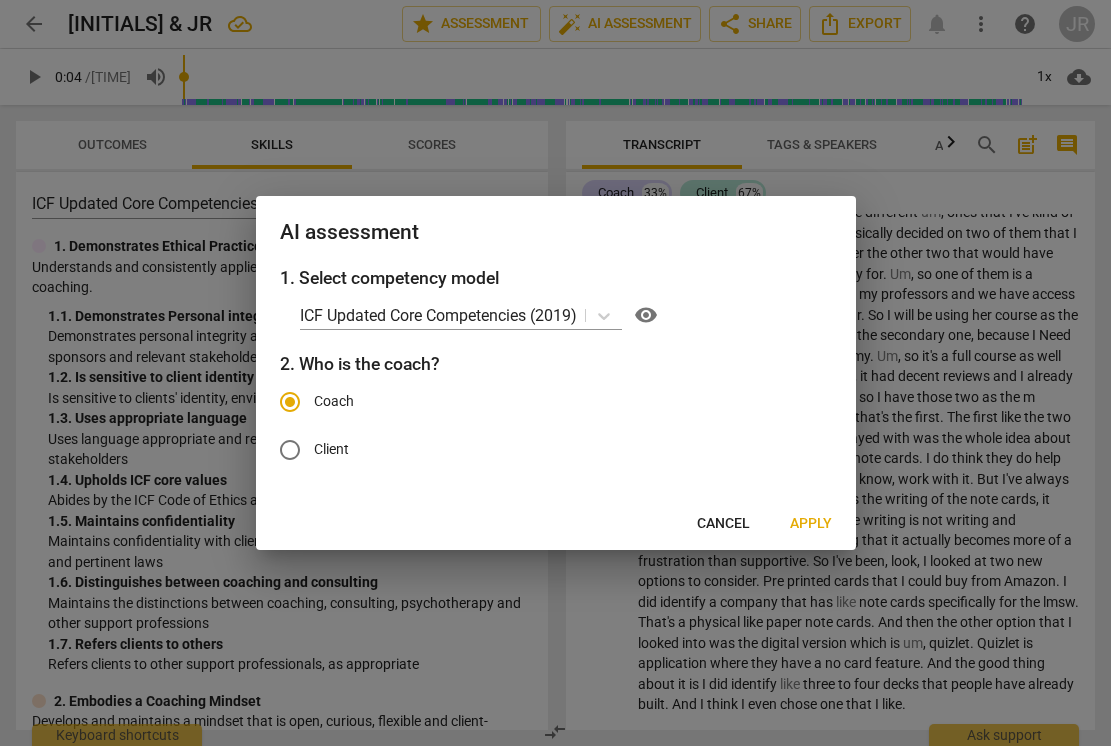 click on "Apply" at bounding box center (811, 524) 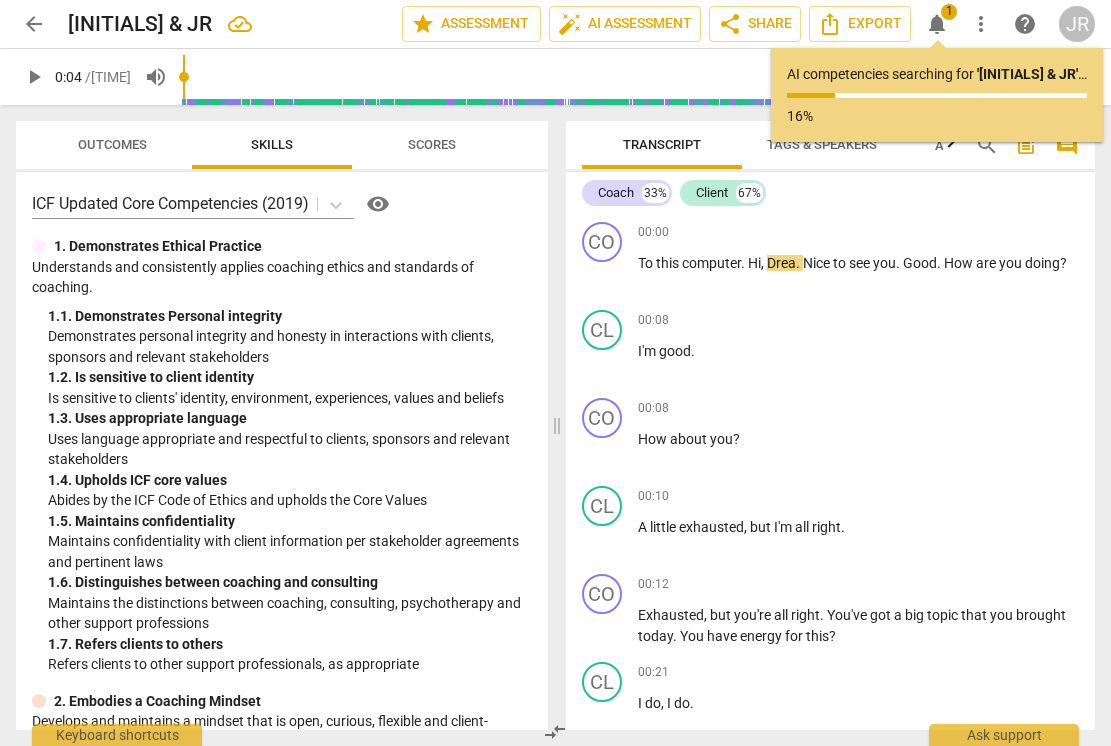 scroll, scrollTop: 0, scrollLeft: 0, axis: both 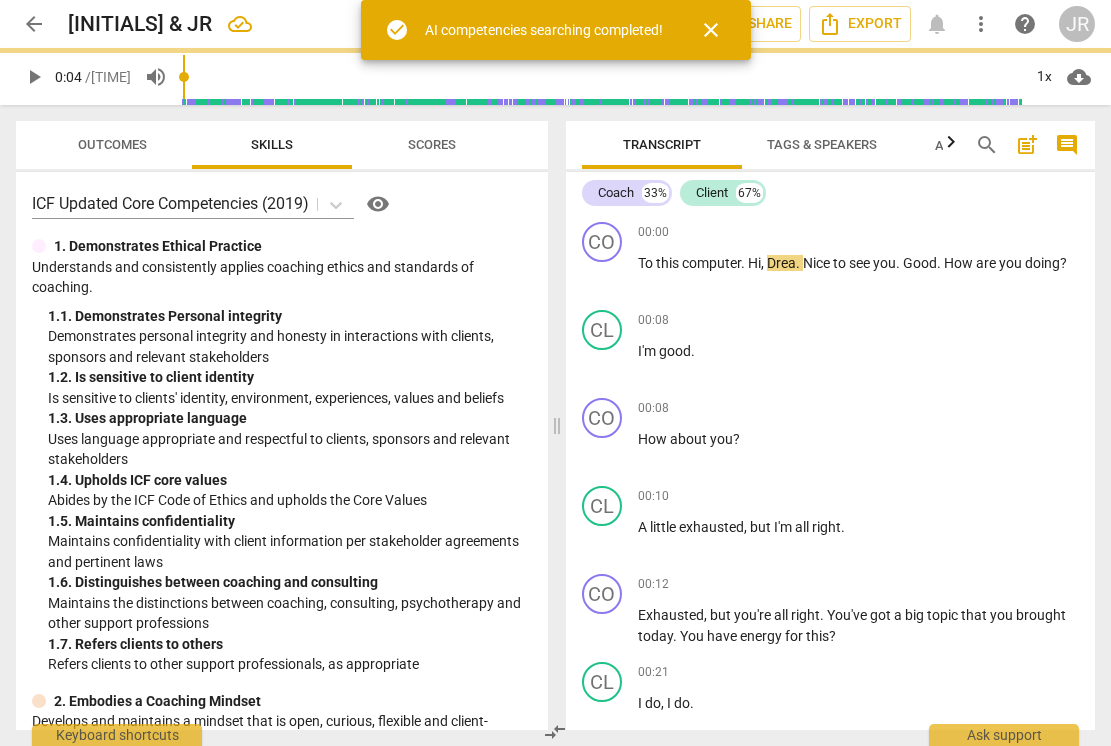type on "4" 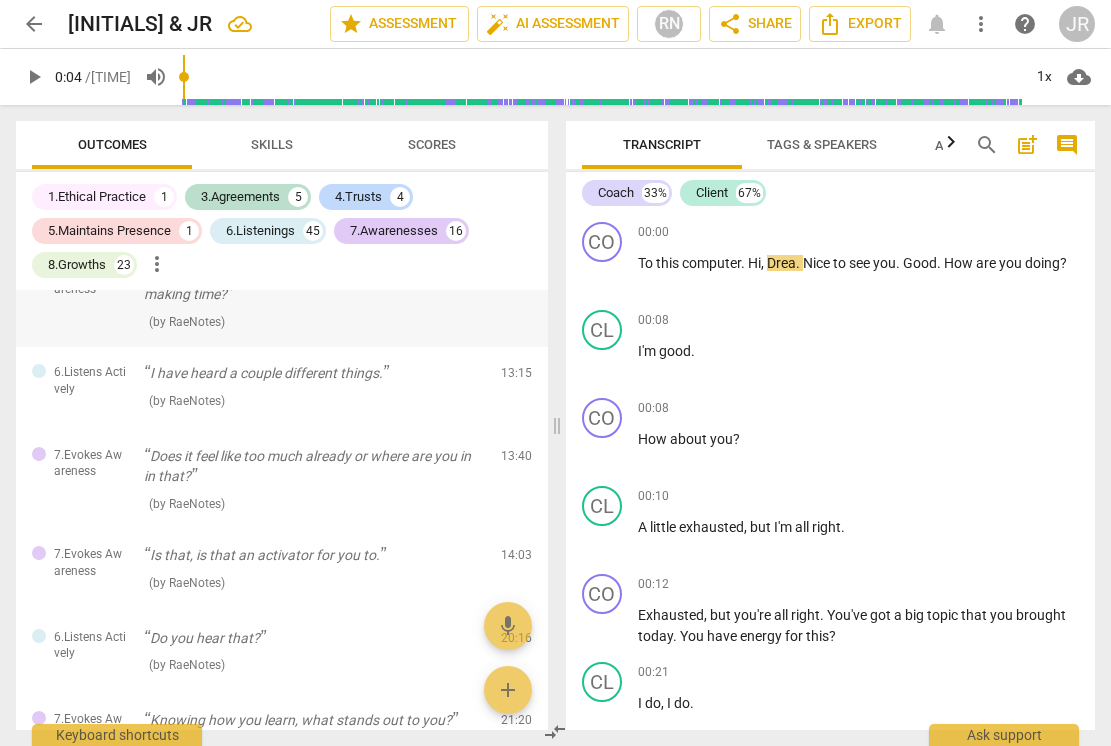 scroll, scrollTop: 1277, scrollLeft: 0, axis: vertical 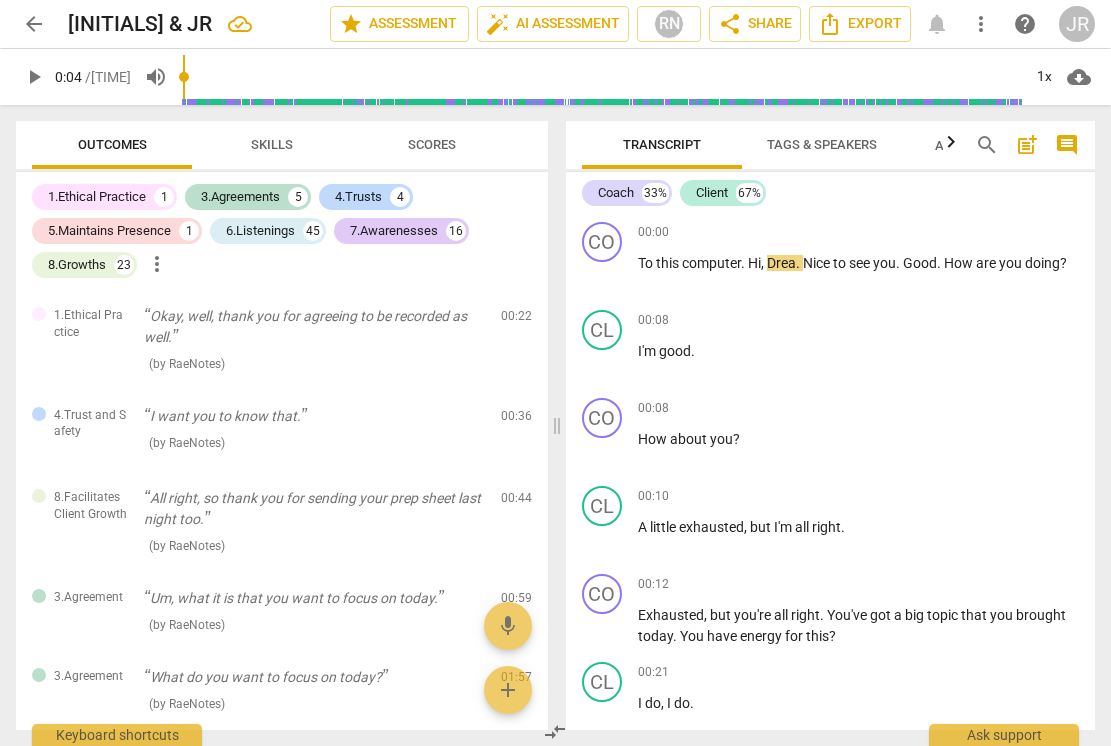 click on "1.Ethical Practice" at bounding box center (97, 197) 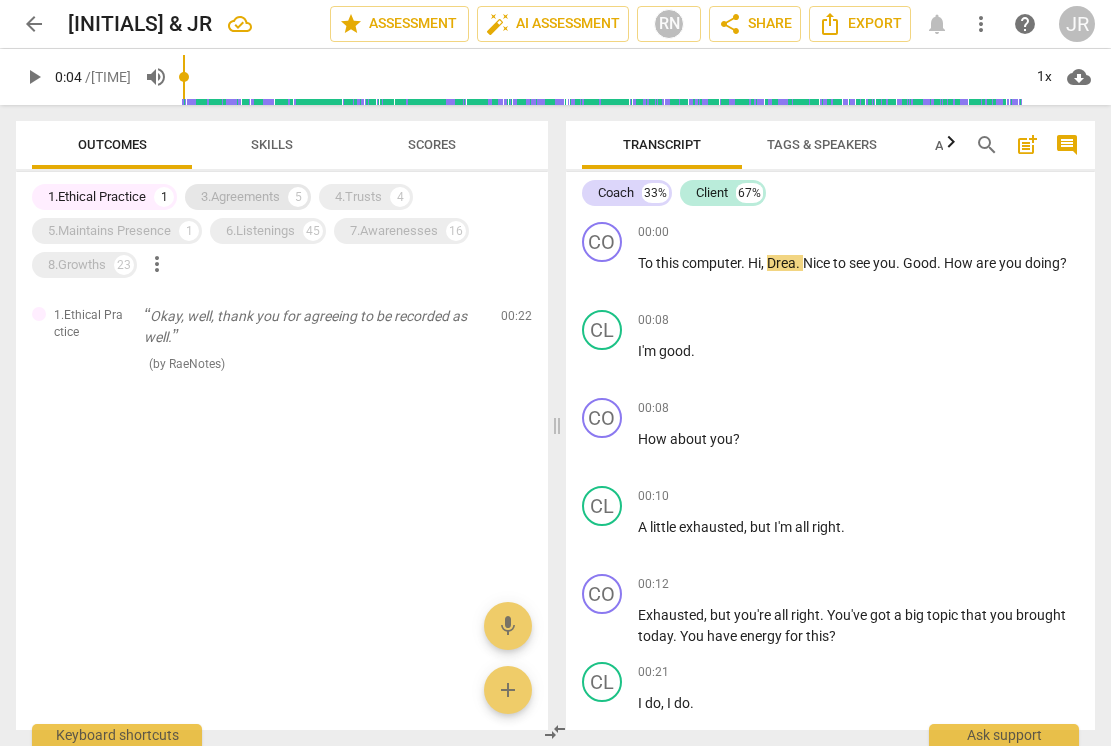 click on "3.Agreements" at bounding box center (240, 197) 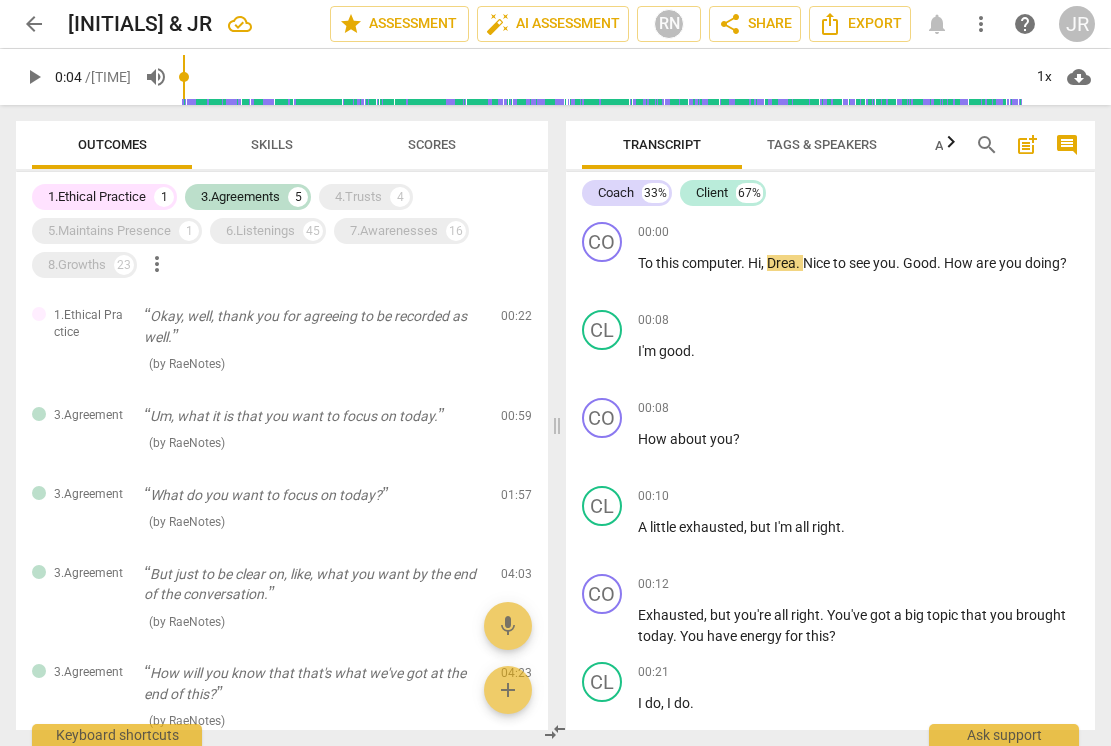 click on "1.Ethical Practice" at bounding box center (97, 197) 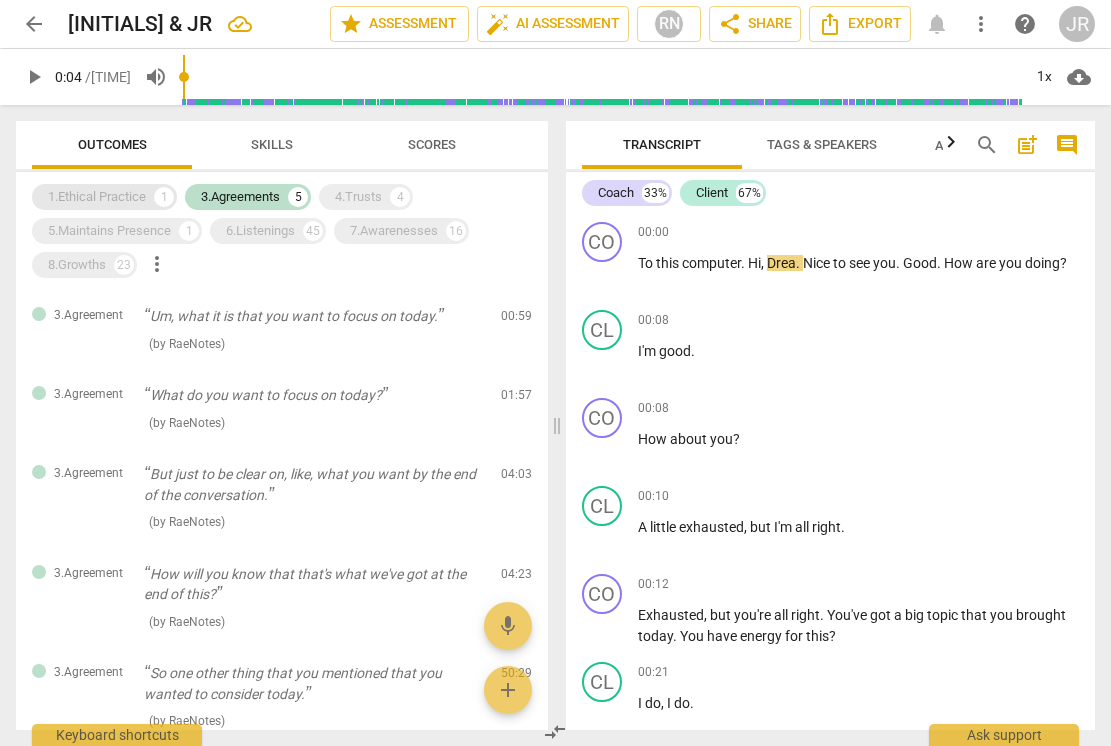 click on "1.Ethical Practice" at bounding box center [97, 197] 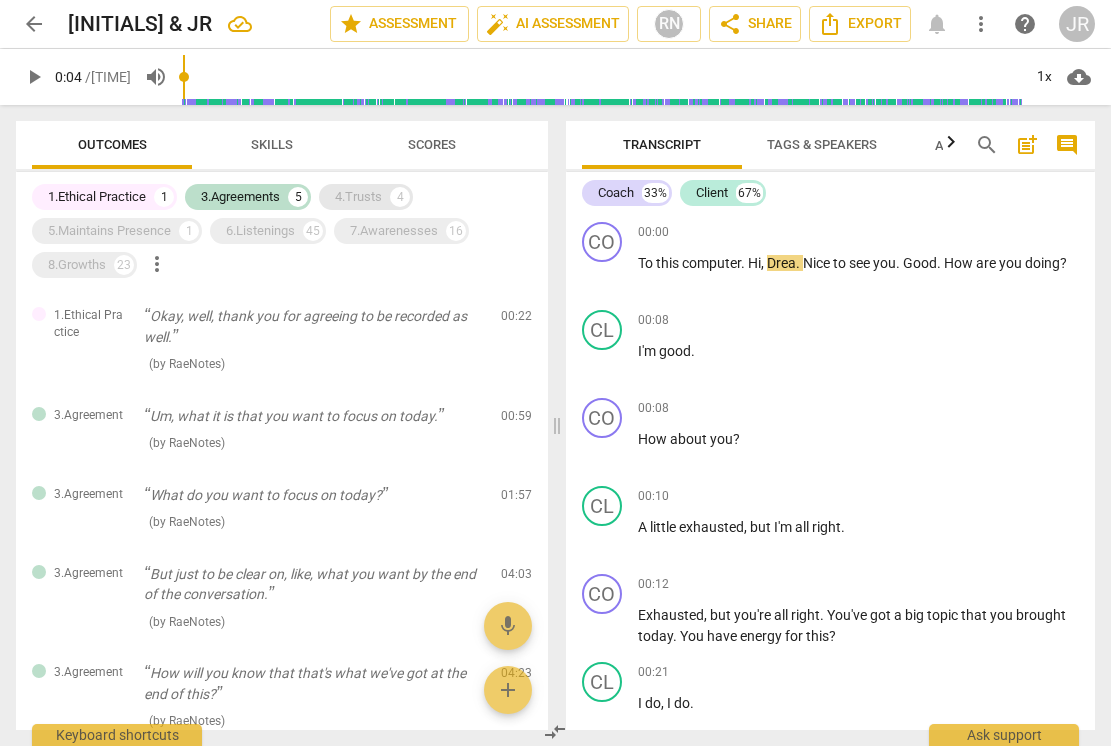click on "4.Trusts" at bounding box center [358, 197] 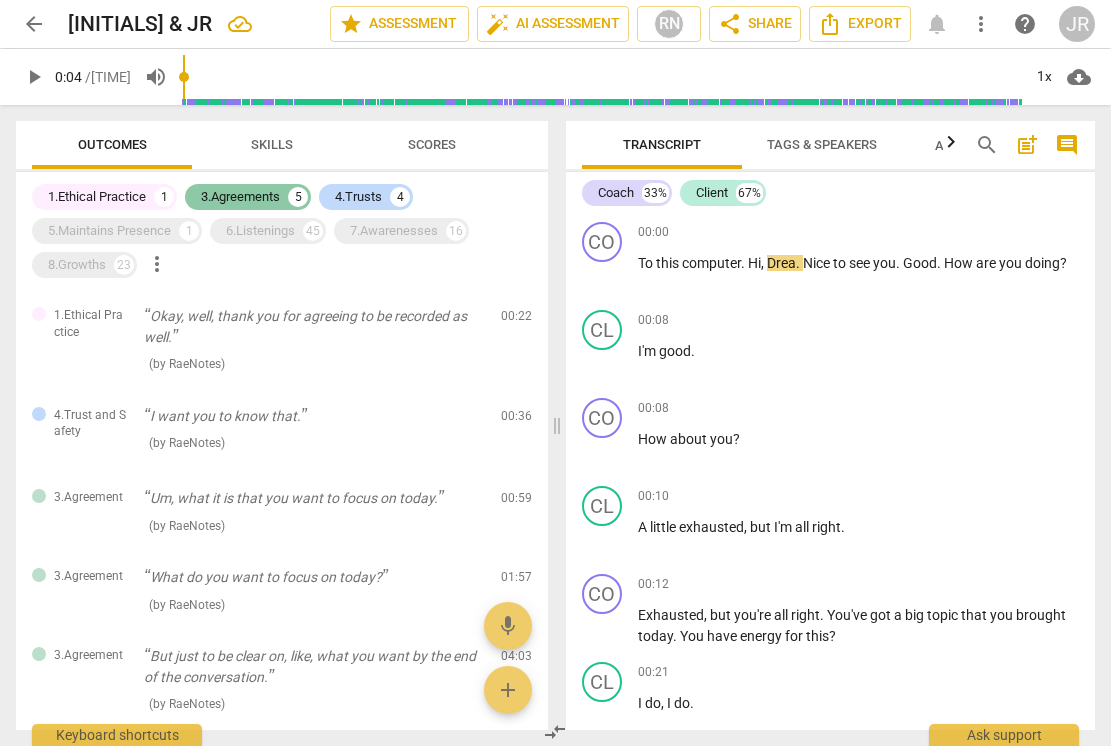 click on "[NUMBER].[NUMBER]" at bounding box center (248, 197) 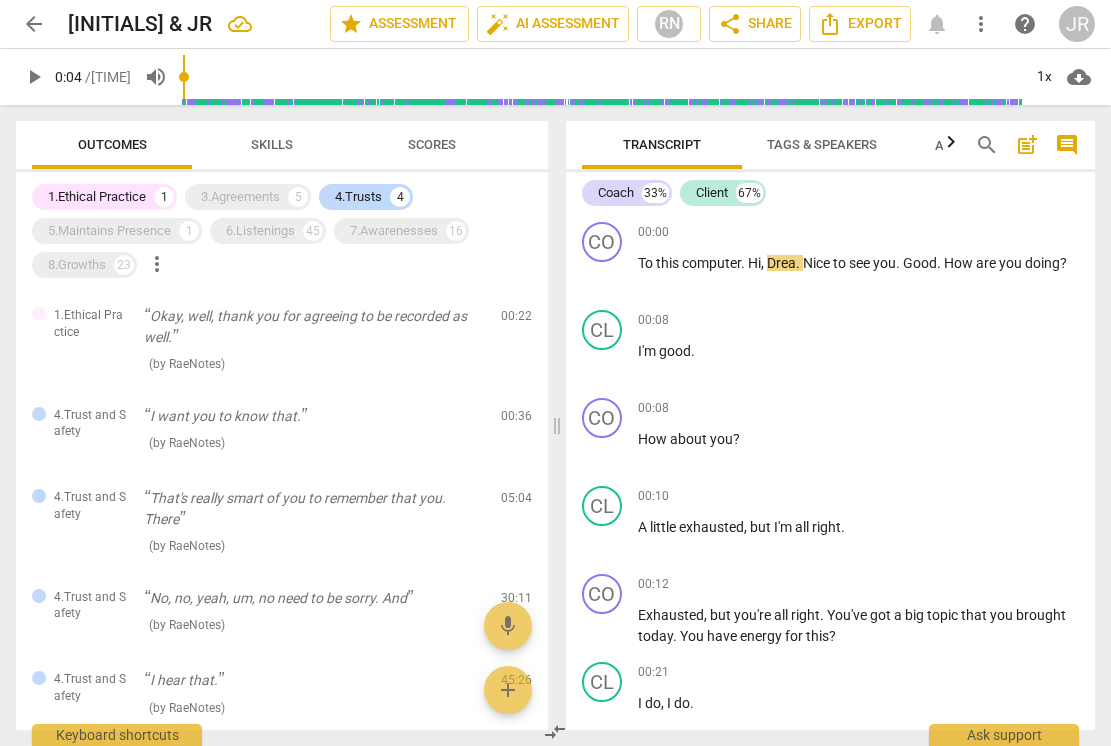 click on "1.Ethical Practice" at bounding box center (97, 197) 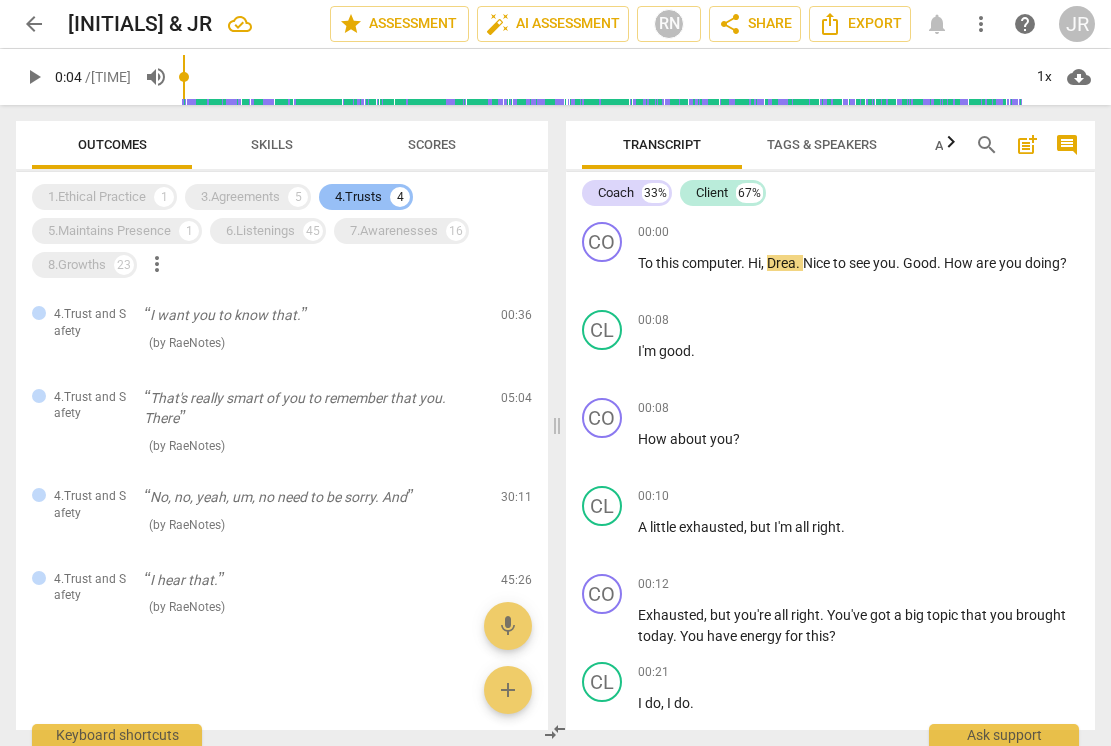 click on "4.Trusts" at bounding box center (358, 197) 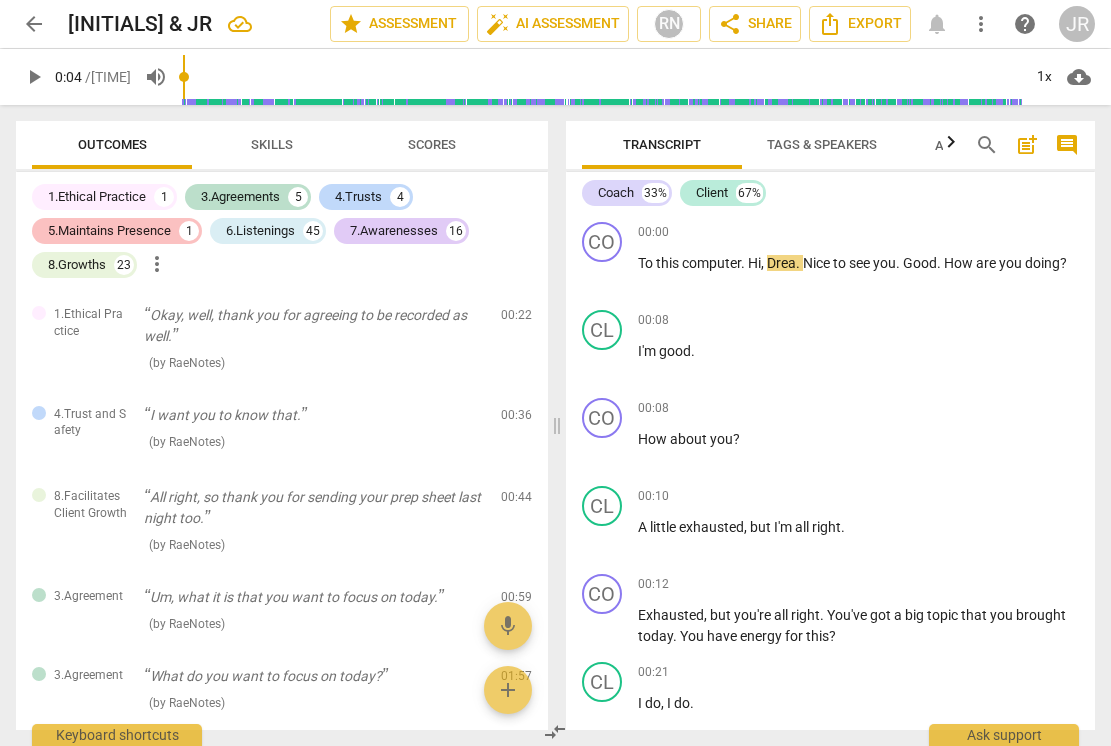 click on "5.Maintains Presence" at bounding box center [109, 231] 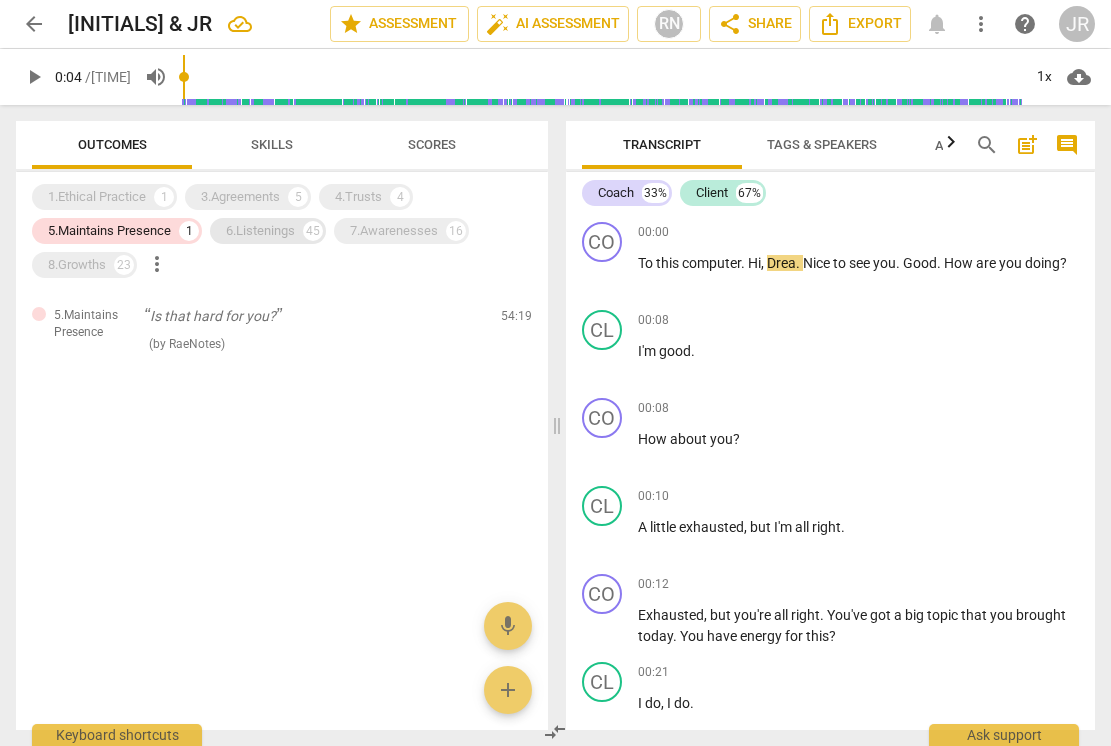 click on "6.Listenings" at bounding box center (260, 231) 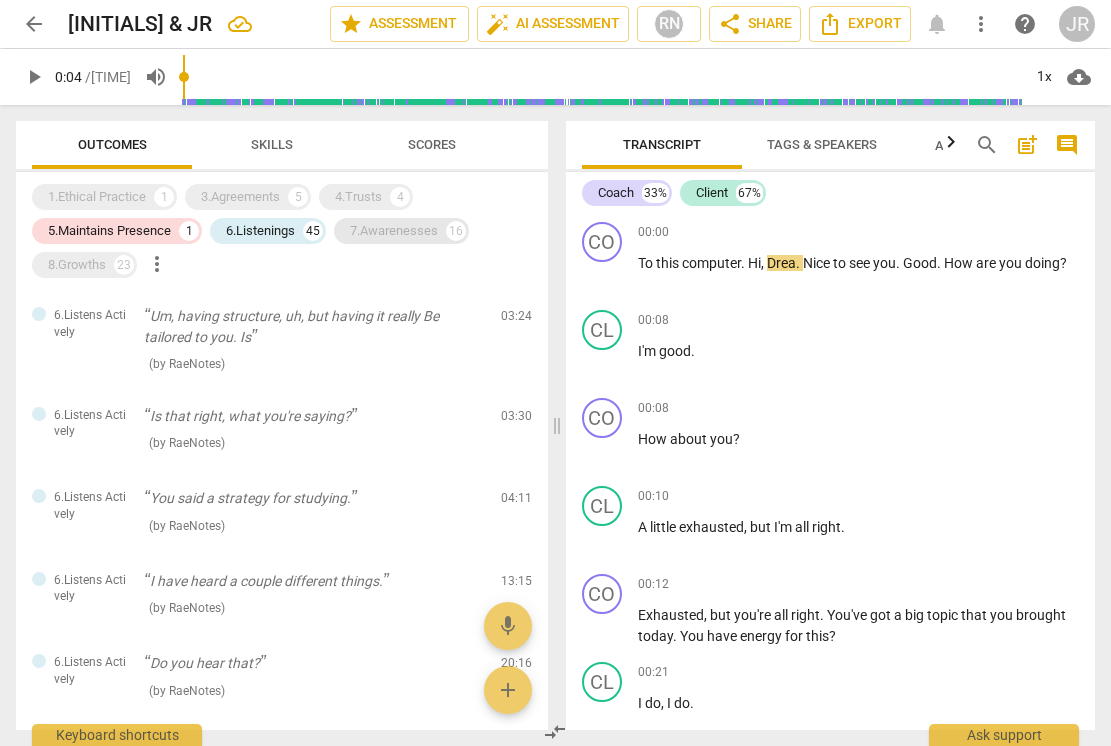 click on "7.Awarenesses" at bounding box center (394, 231) 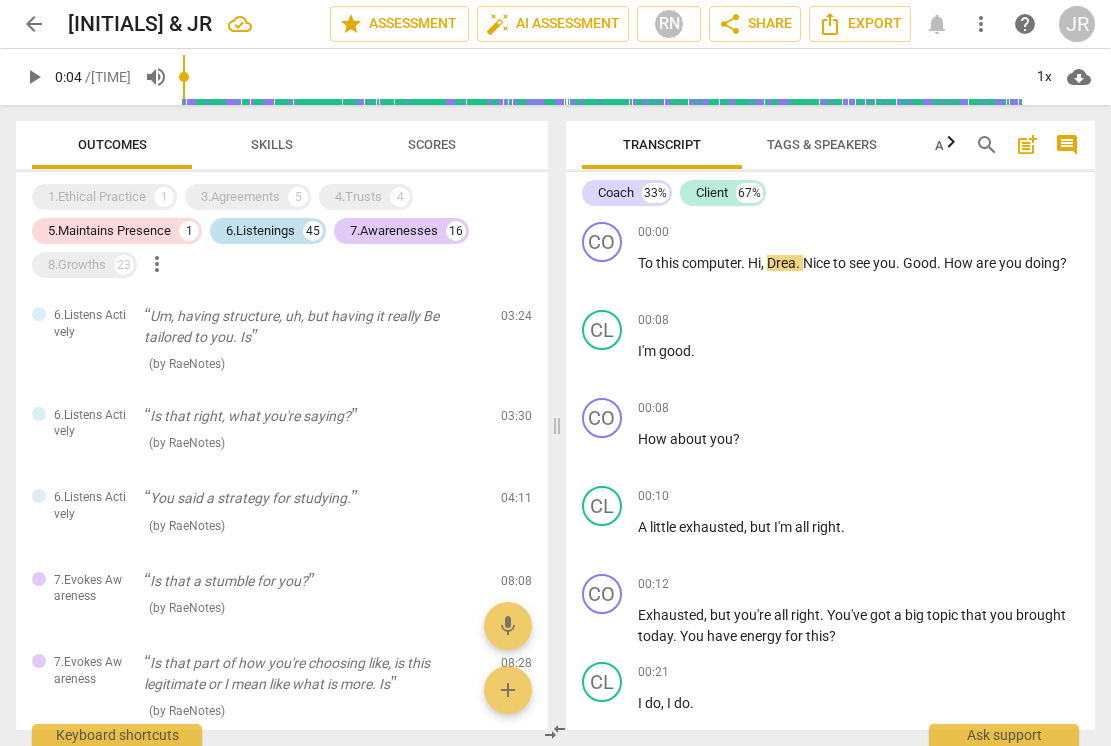 click on "6.Listenings" at bounding box center [260, 231] 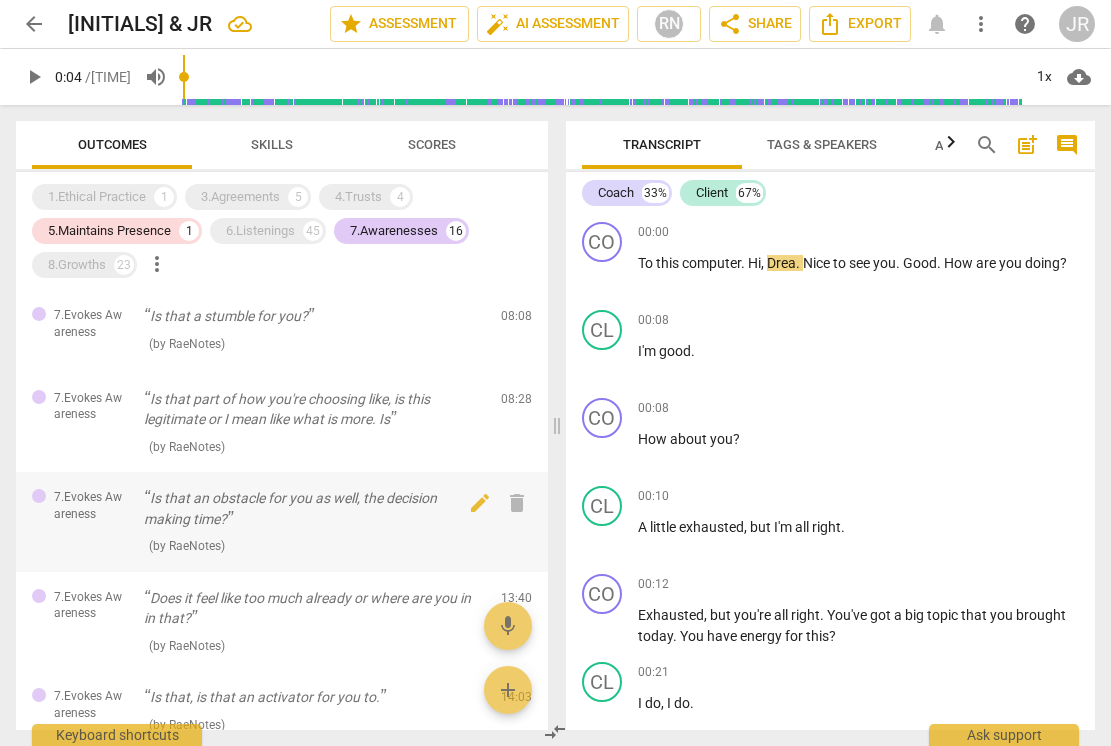 scroll, scrollTop: 12, scrollLeft: 0, axis: vertical 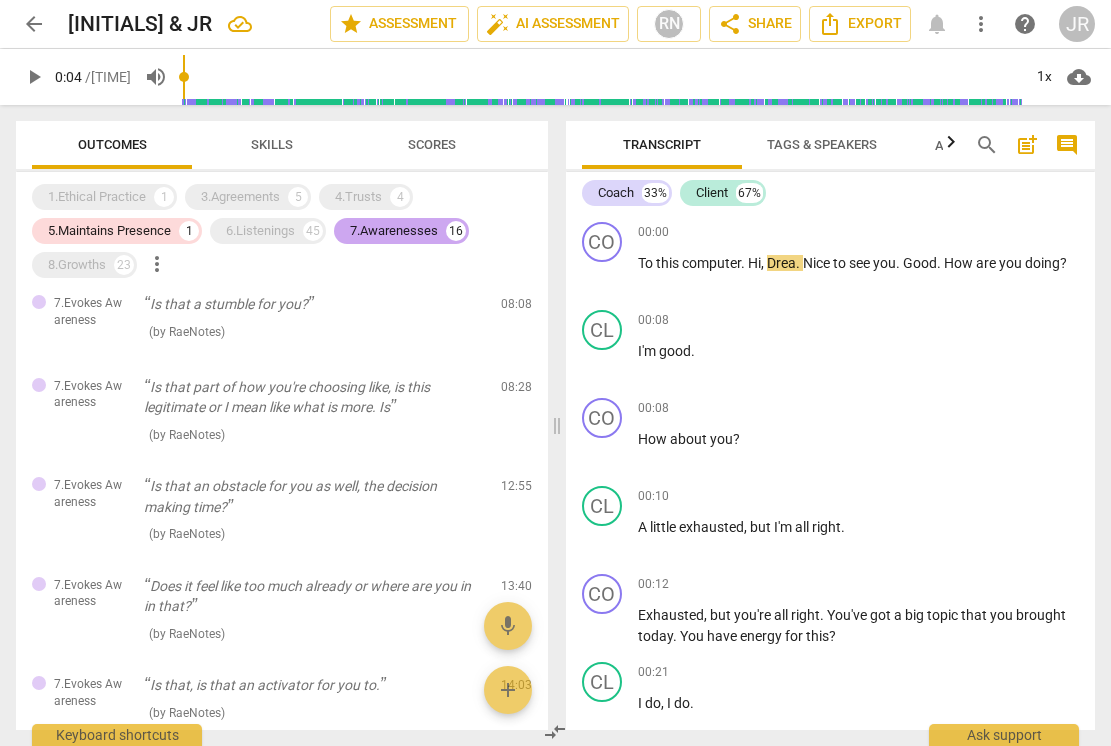 click on "7.Awarenesses" at bounding box center [394, 231] 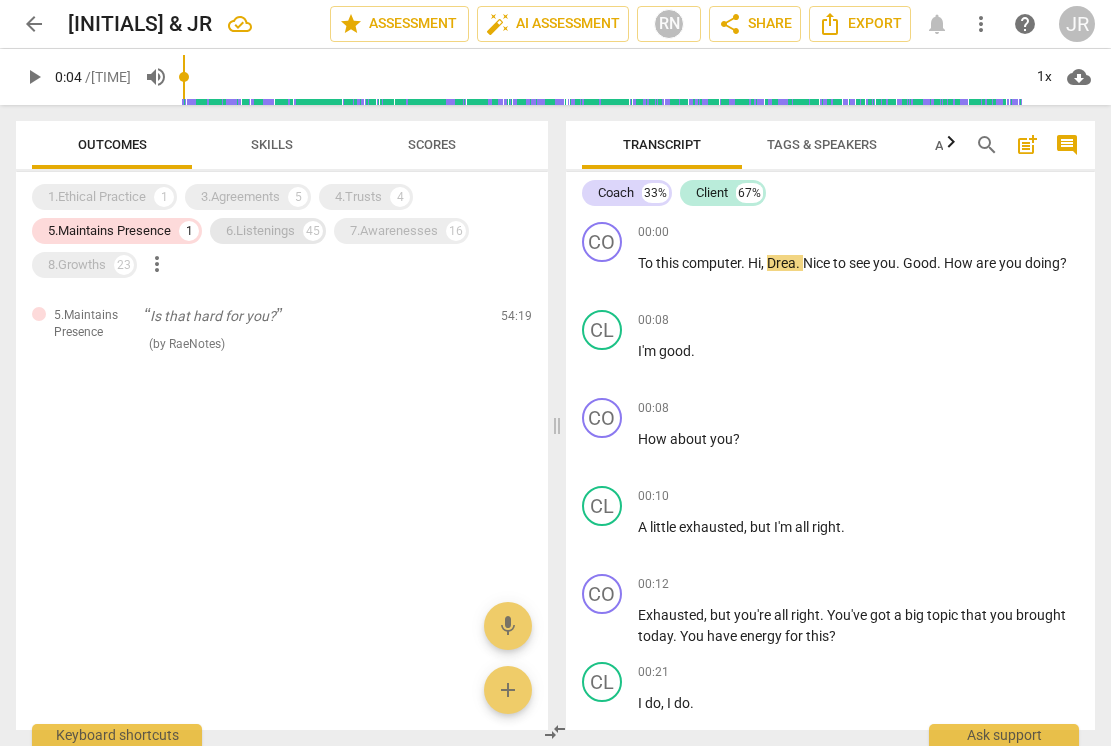 scroll, scrollTop: 0, scrollLeft: 0, axis: both 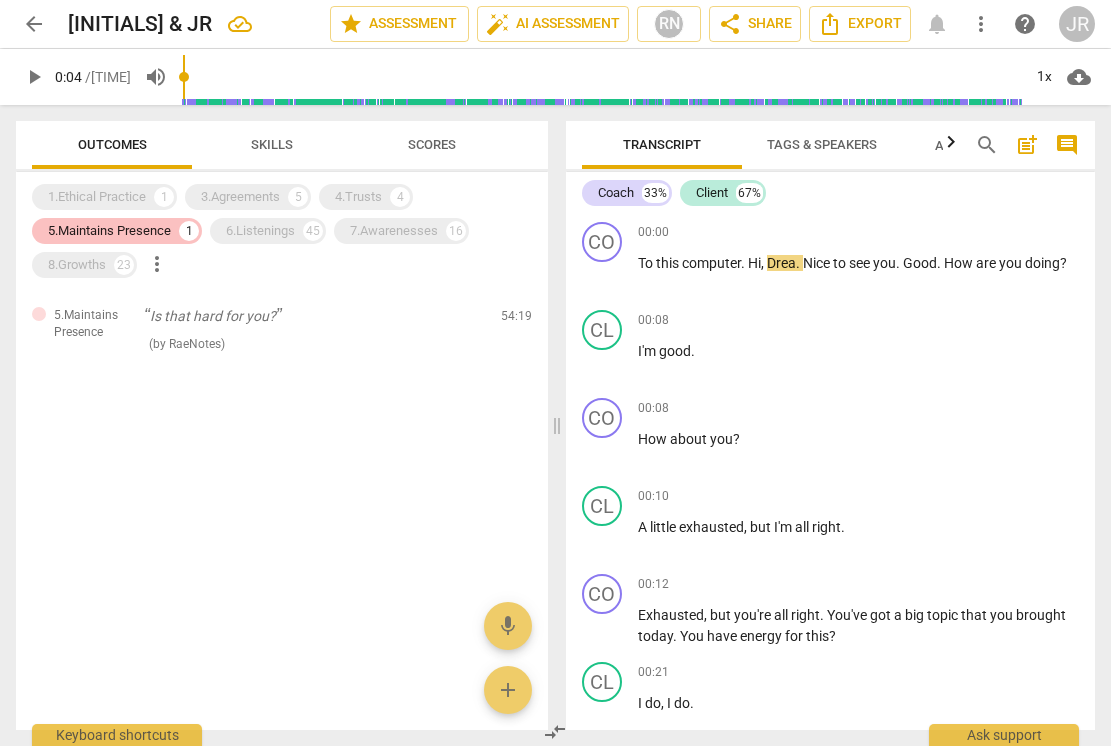 click on "5.Maintains Presence" at bounding box center [109, 231] 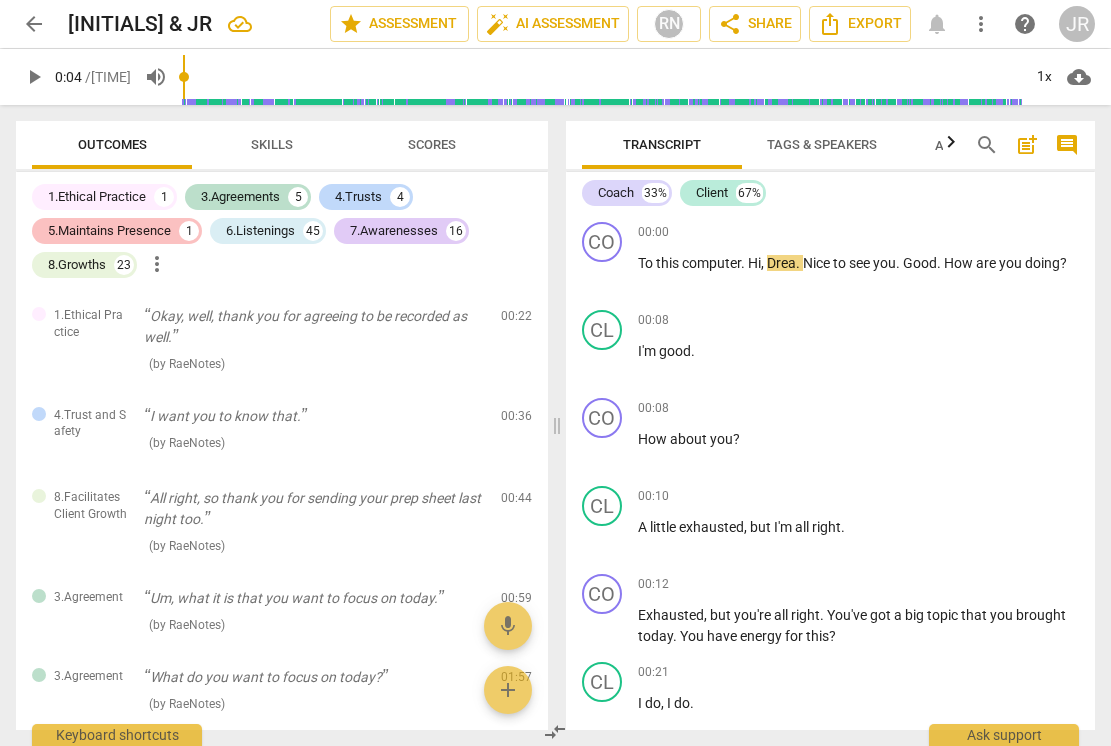 click on "5.Maintains Presence" at bounding box center [109, 231] 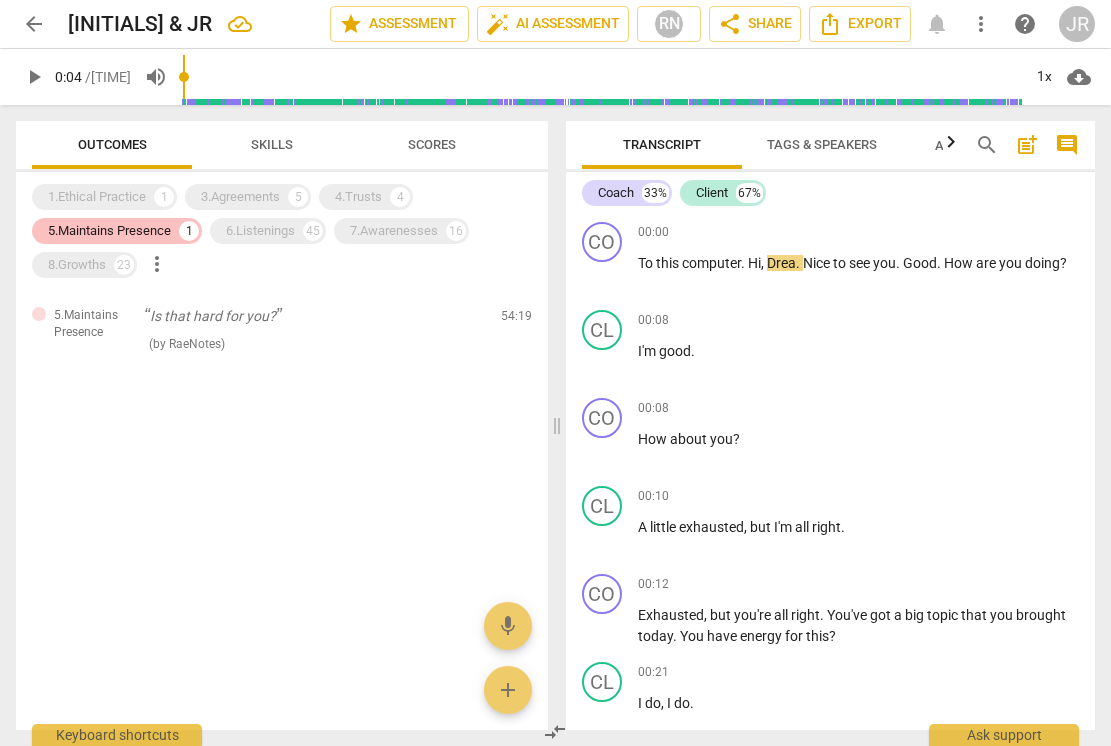 click on "5.Maintains Presence" at bounding box center (109, 231) 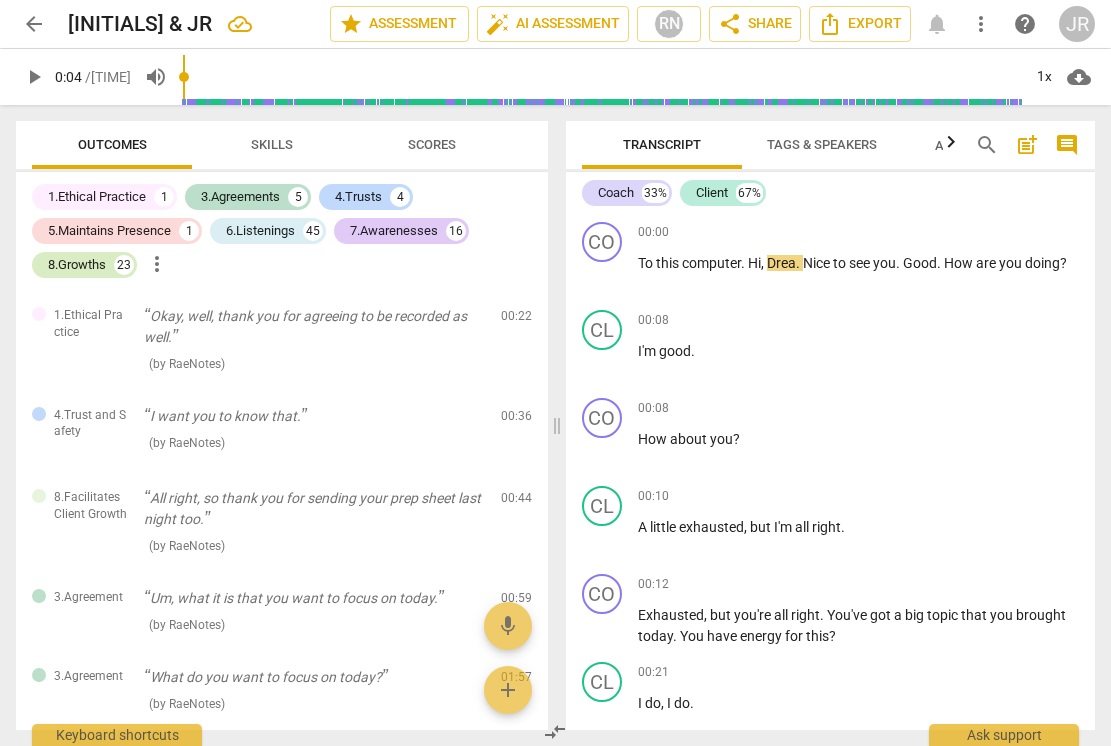 click on "8.Growths" at bounding box center (77, 265) 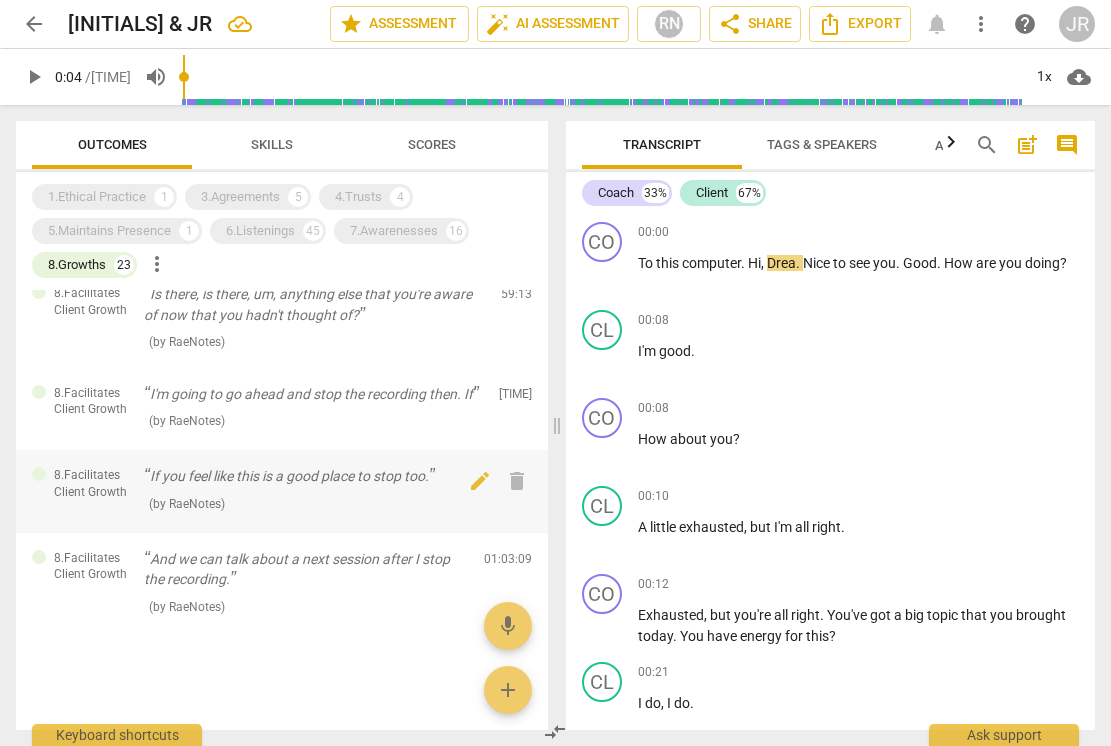 scroll, scrollTop: 1895, scrollLeft: 0, axis: vertical 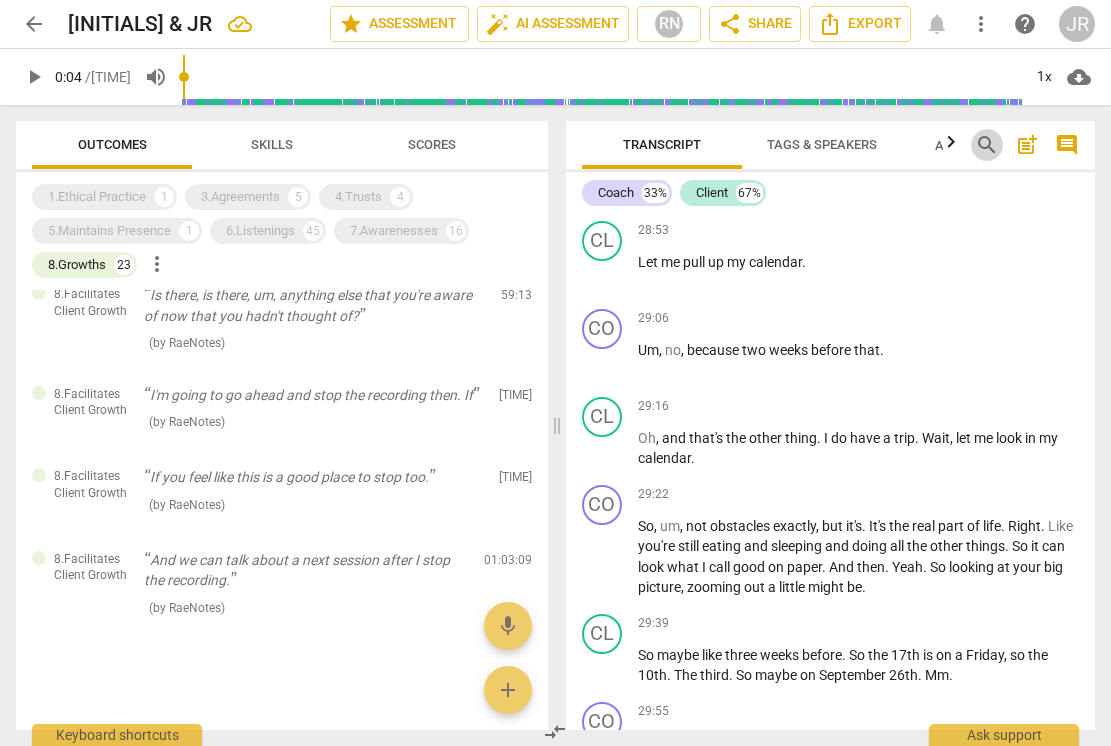 click on "search" at bounding box center (987, 145) 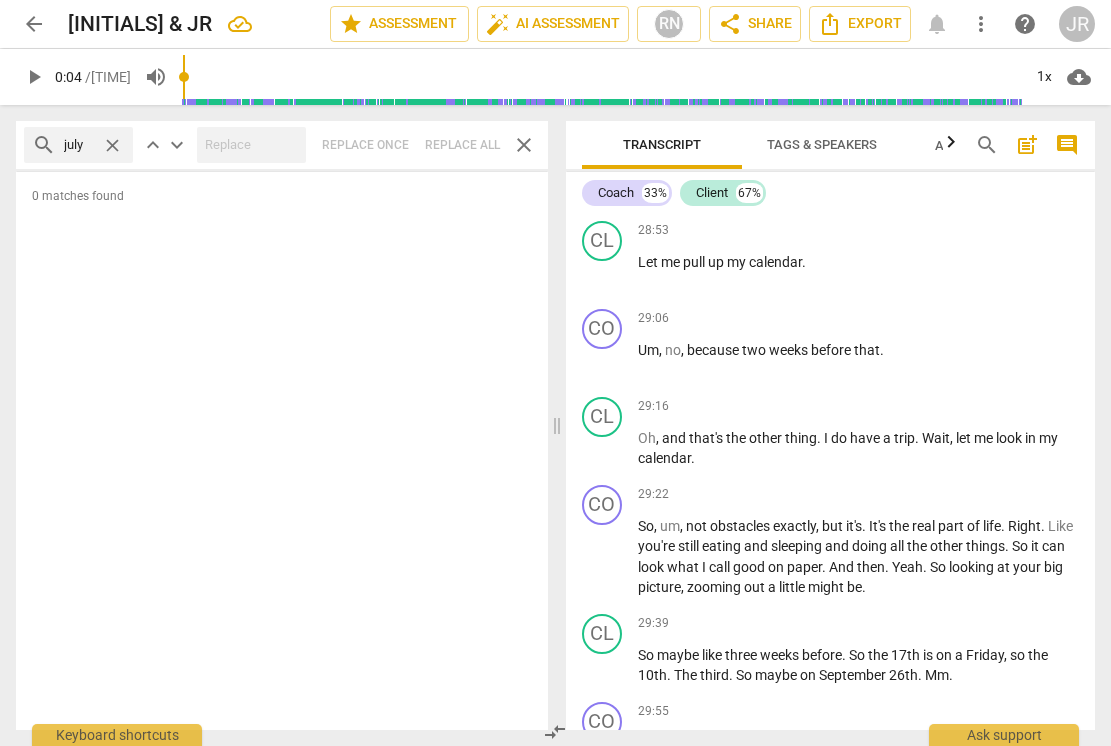 type on "july" 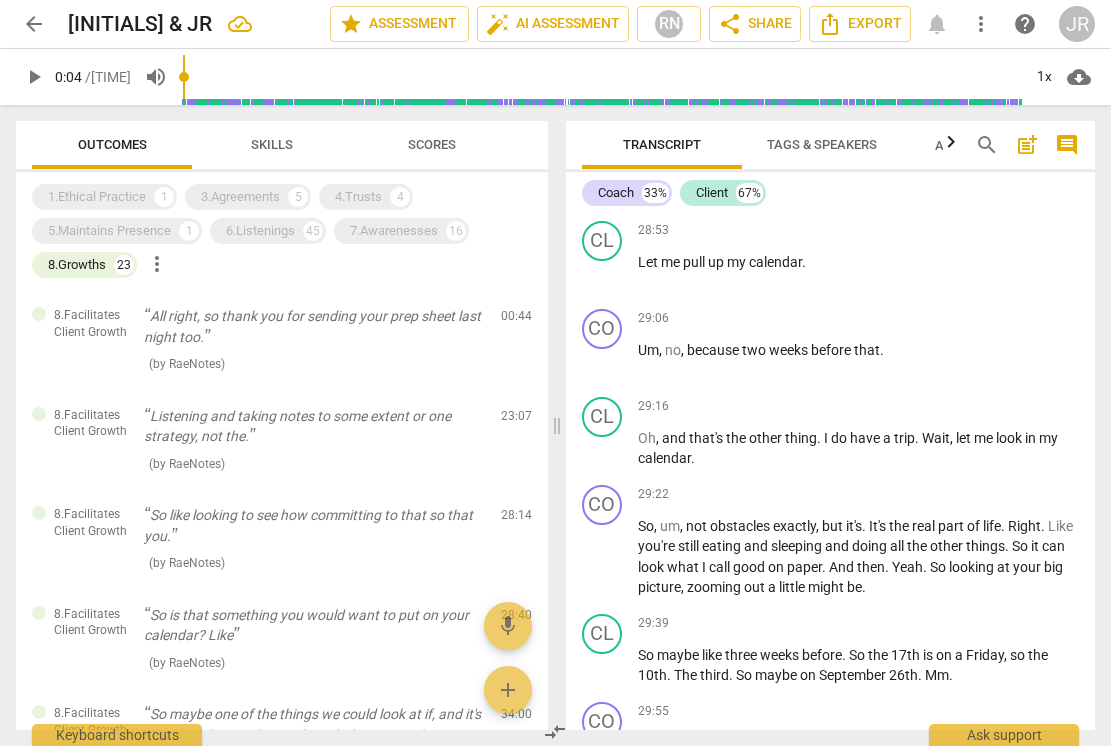 click on "search" at bounding box center (987, 145) 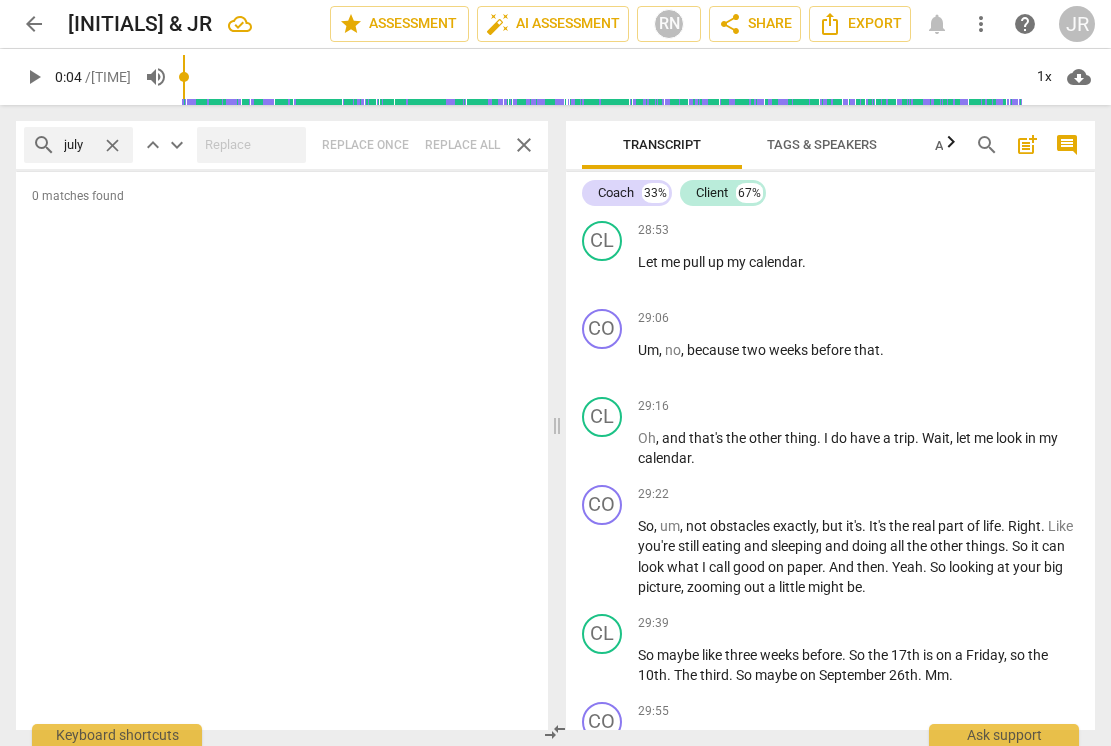 type on "july" 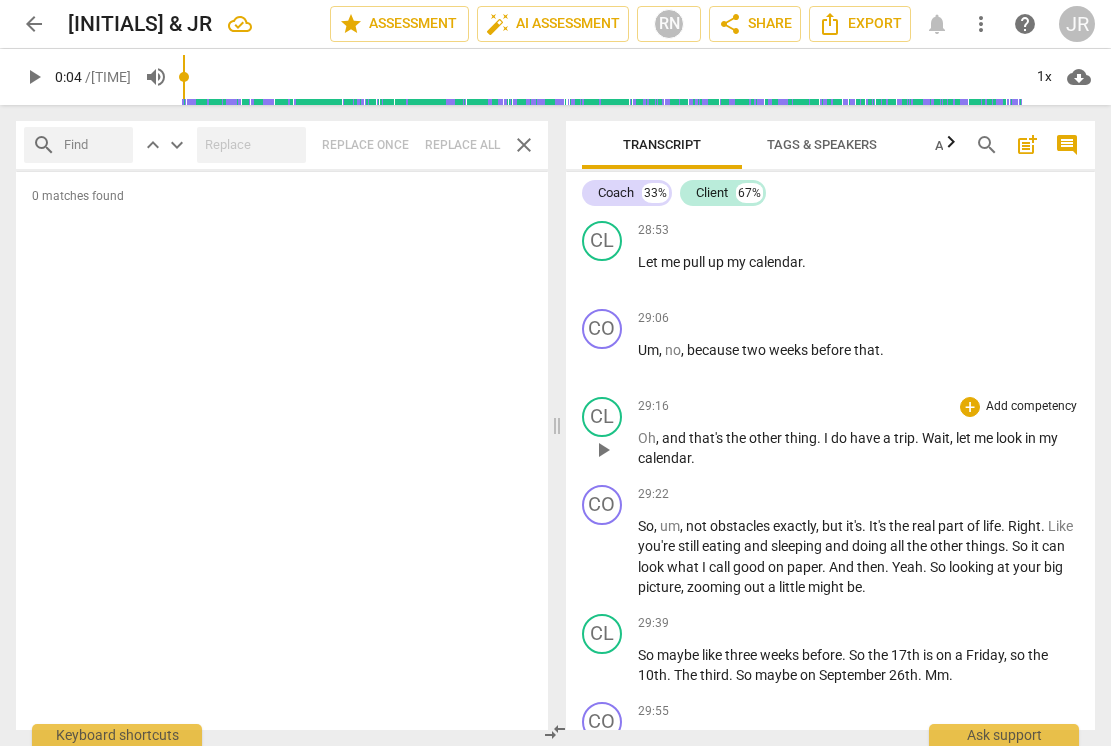scroll, scrollTop: 2, scrollLeft: 1, axis: both 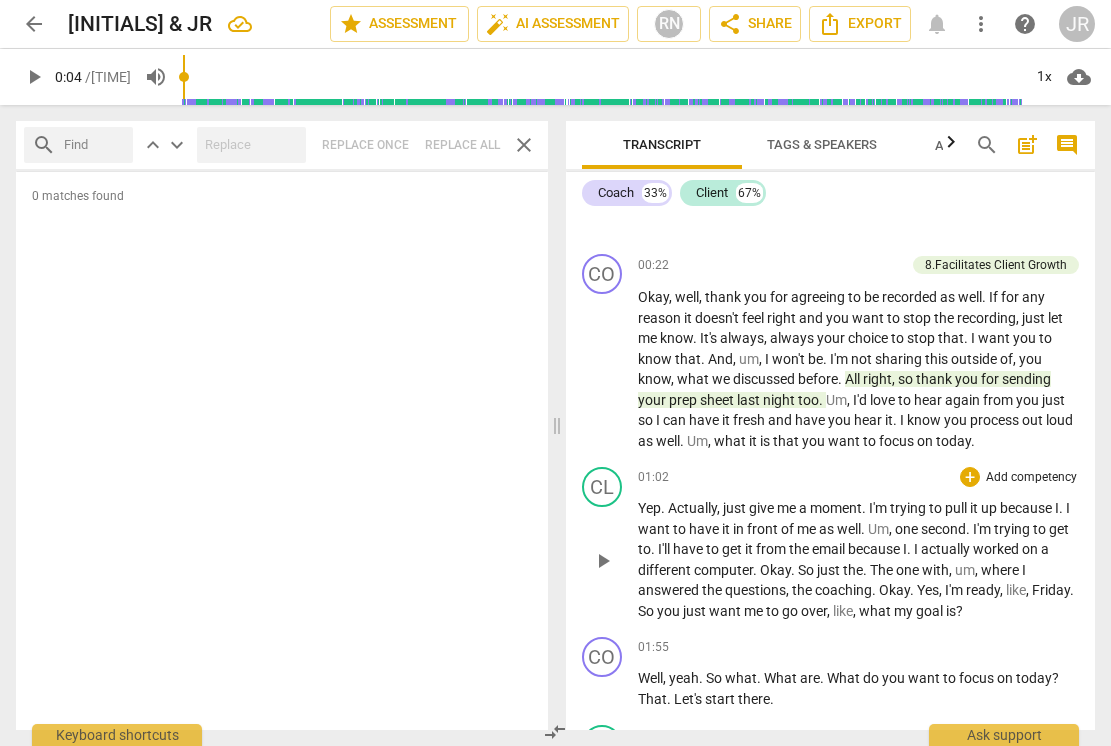 click on "Yep . Actually , just give me a moment . I'm trying to pull it up because I . I want to have it in front of me as well . Um , one second . I'm trying to get to . I'll have to get it from the email because I . I actually worked on a different computer . Okay . So just the . The one with , um , where I answered the questions , the coaching . Okay . Yes , I'm ready , like , Friday . So you just want me to go over , like , what my goal is ?" at bounding box center (859, 559) 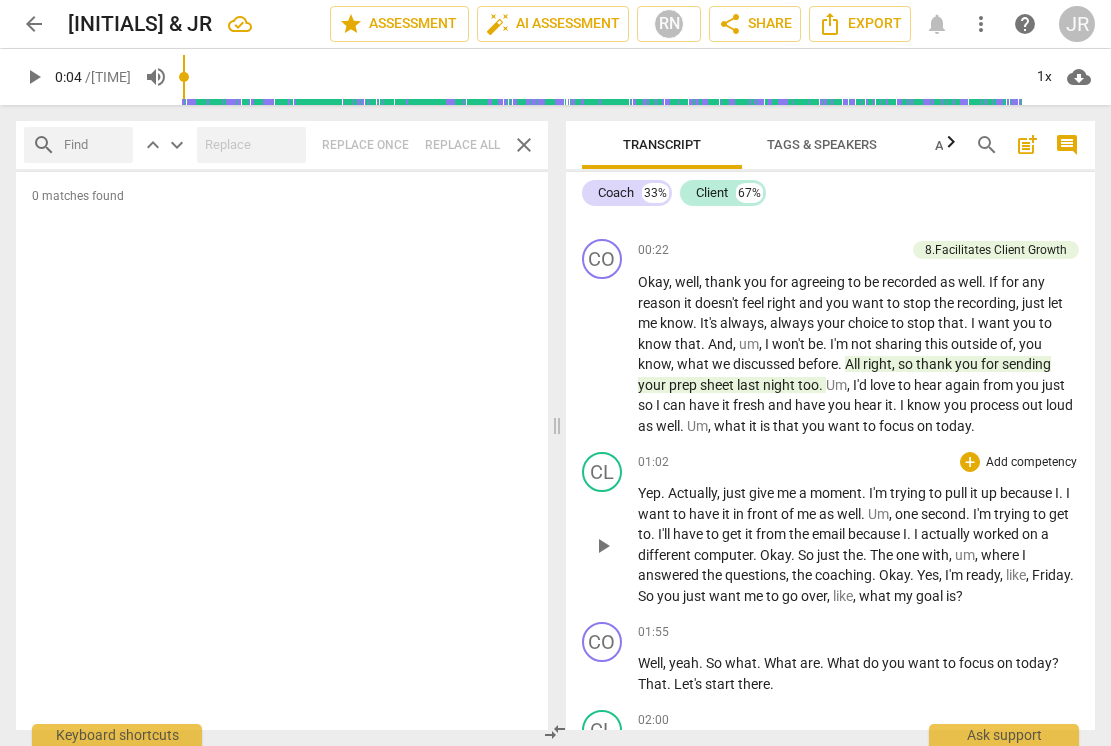 scroll, scrollTop: 518, scrollLeft: 0, axis: vertical 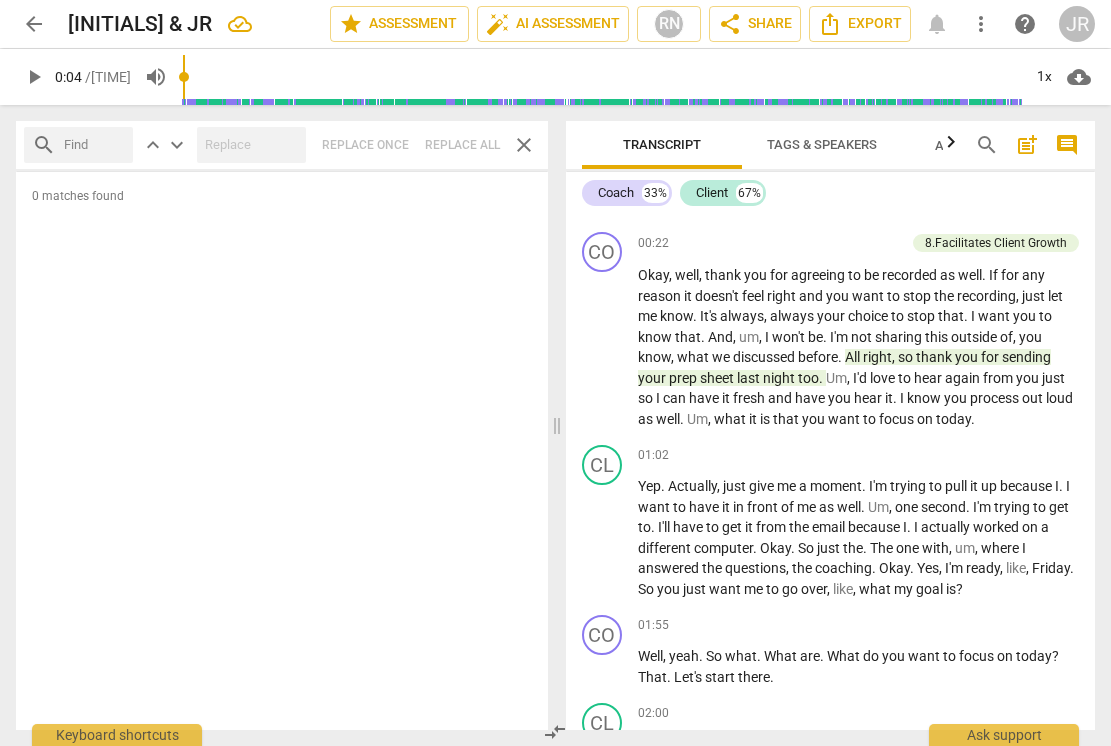 click on "Tags & Speakers" at bounding box center [822, 144] 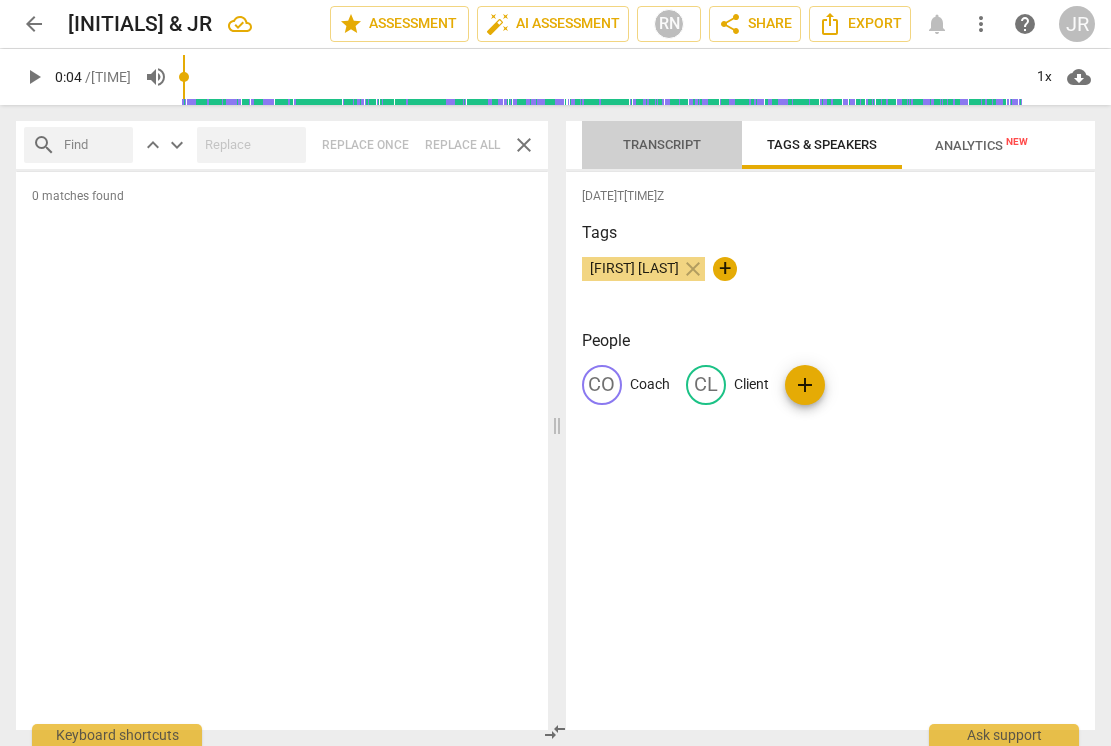 click on "Transcript" at bounding box center (662, 144) 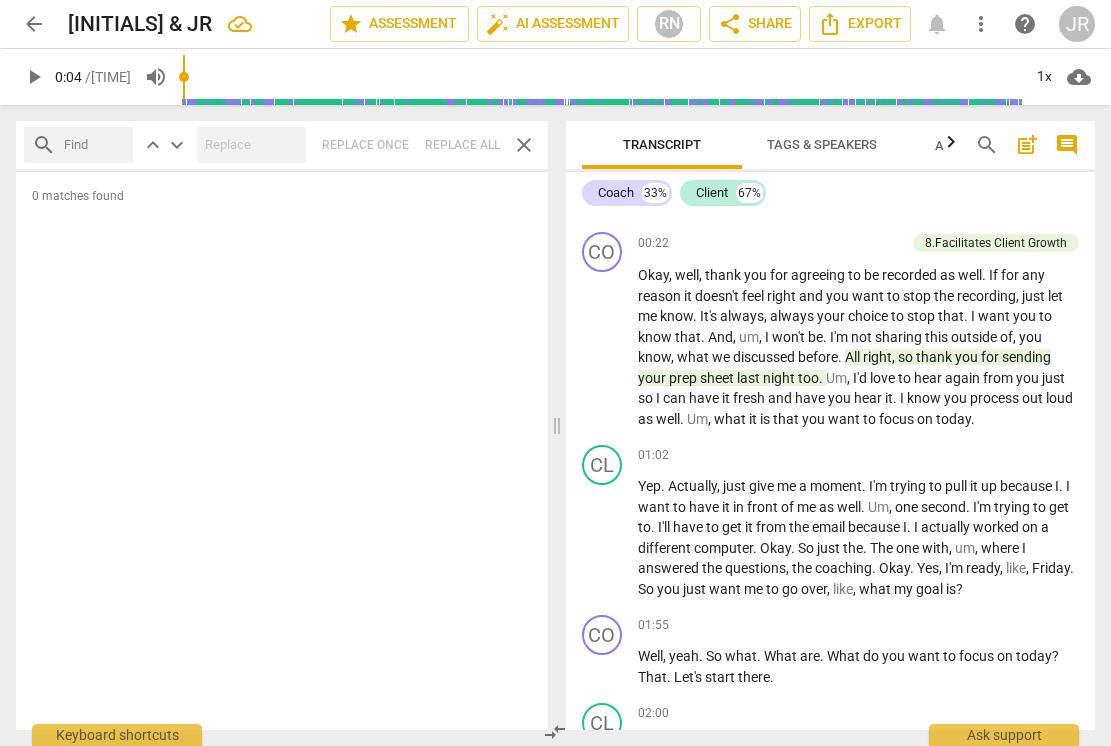 click on "Tags & Speakers" at bounding box center [822, 144] 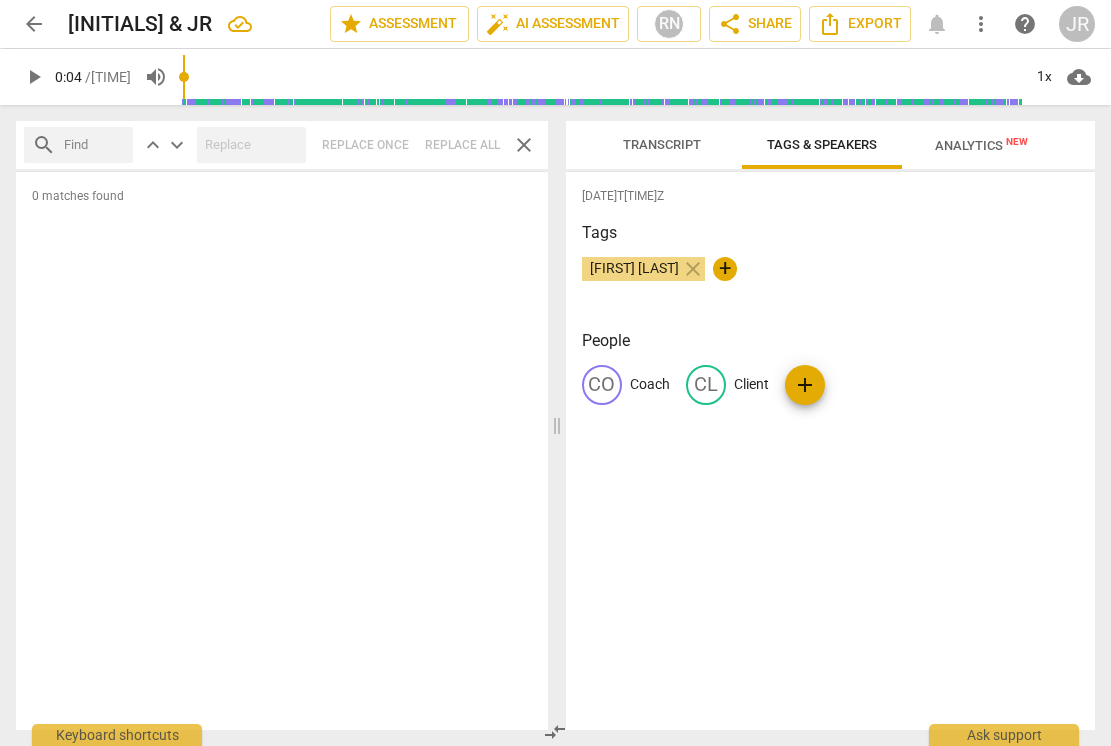 click on "Analytics   New" at bounding box center [981, 145] 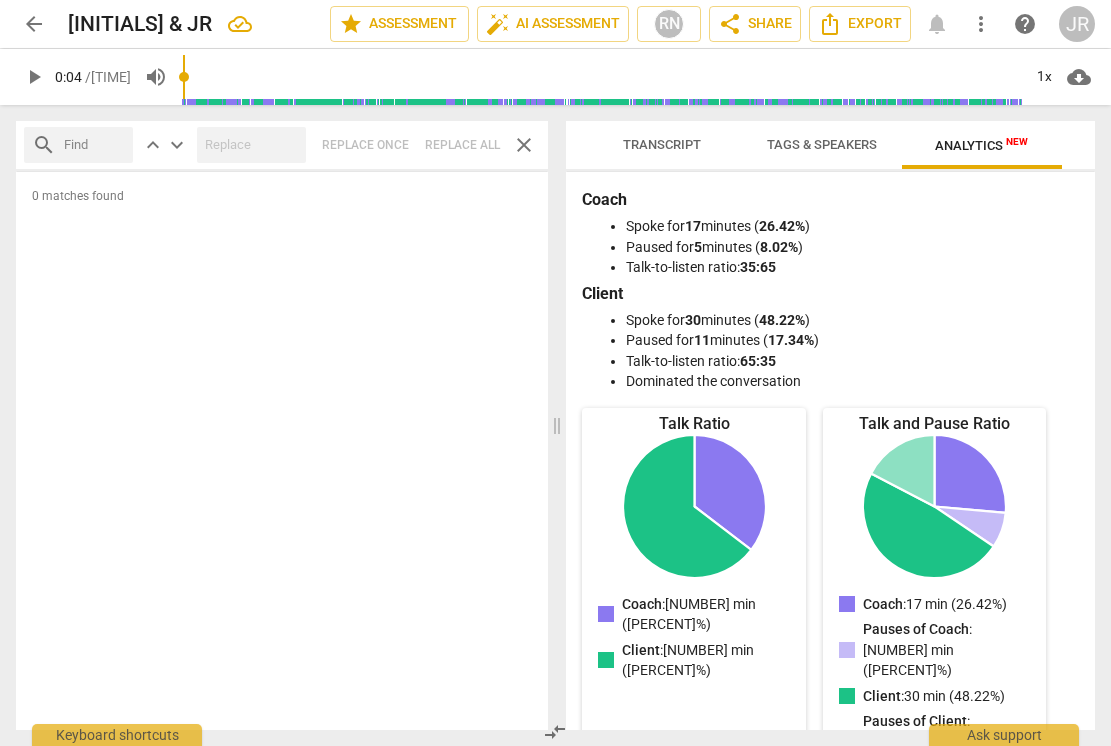 scroll, scrollTop: 0, scrollLeft: 0, axis: both 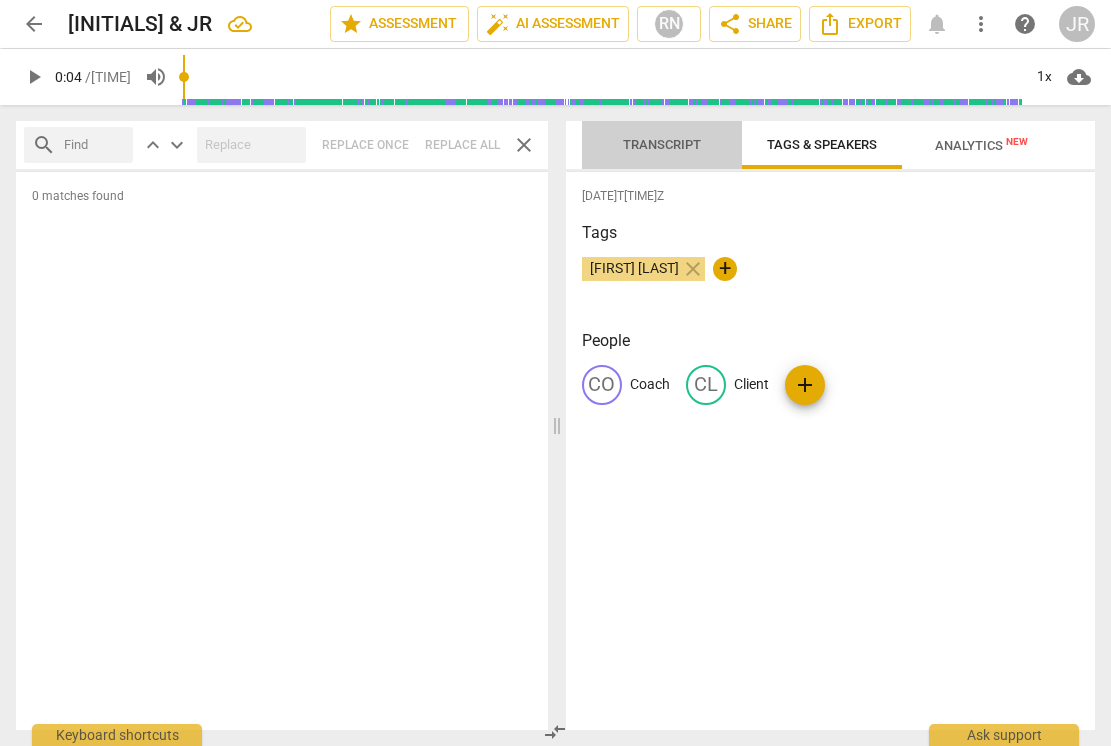 click on "Transcript" at bounding box center [662, 144] 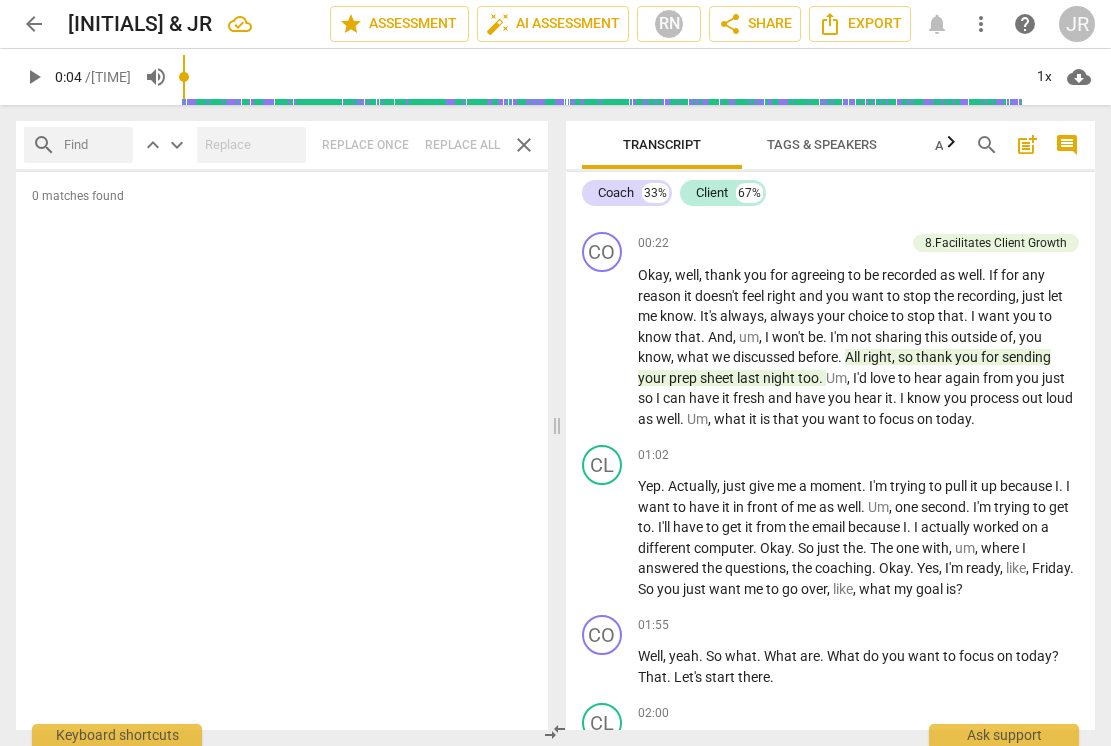 scroll, scrollTop: 0, scrollLeft: 0, axis: both 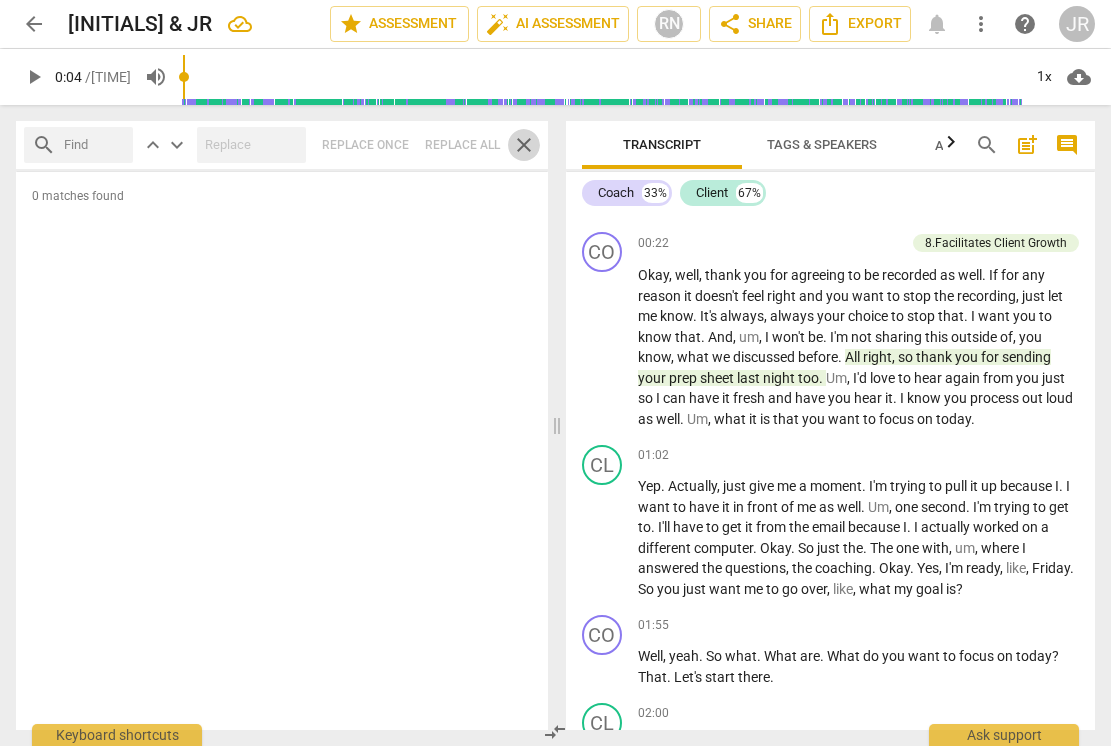 click on "close" at bounding box center [524, 145] 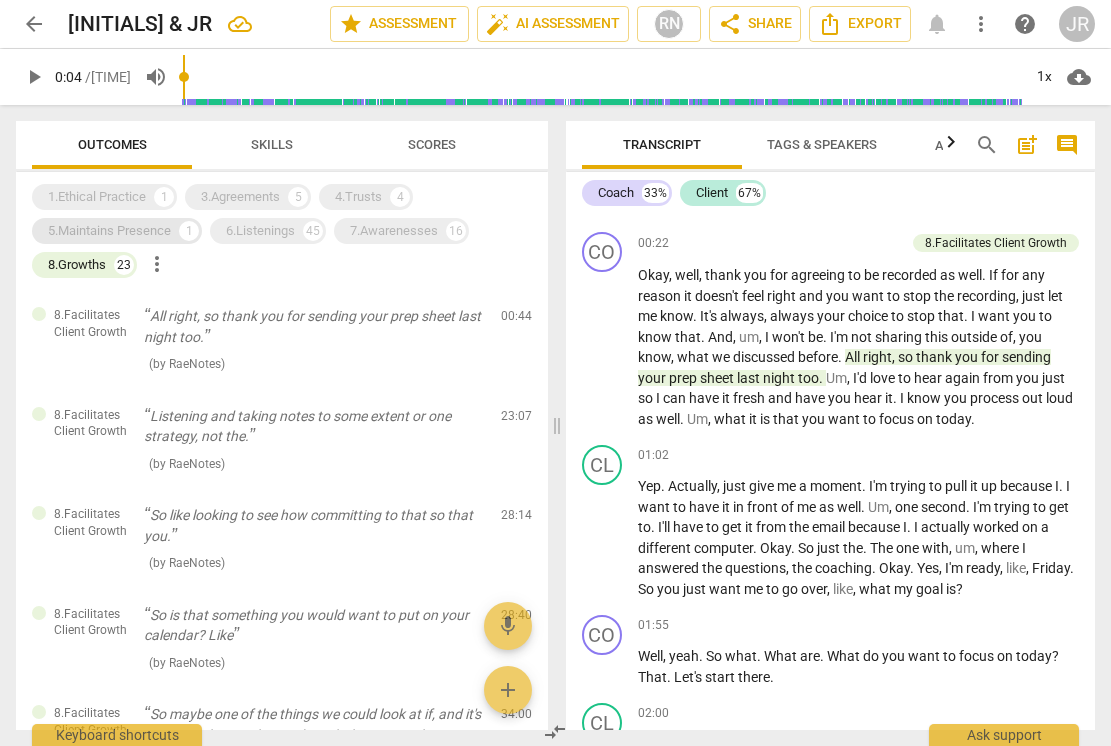click on "5.Maintains Presence" at bounding box center (109, 231) 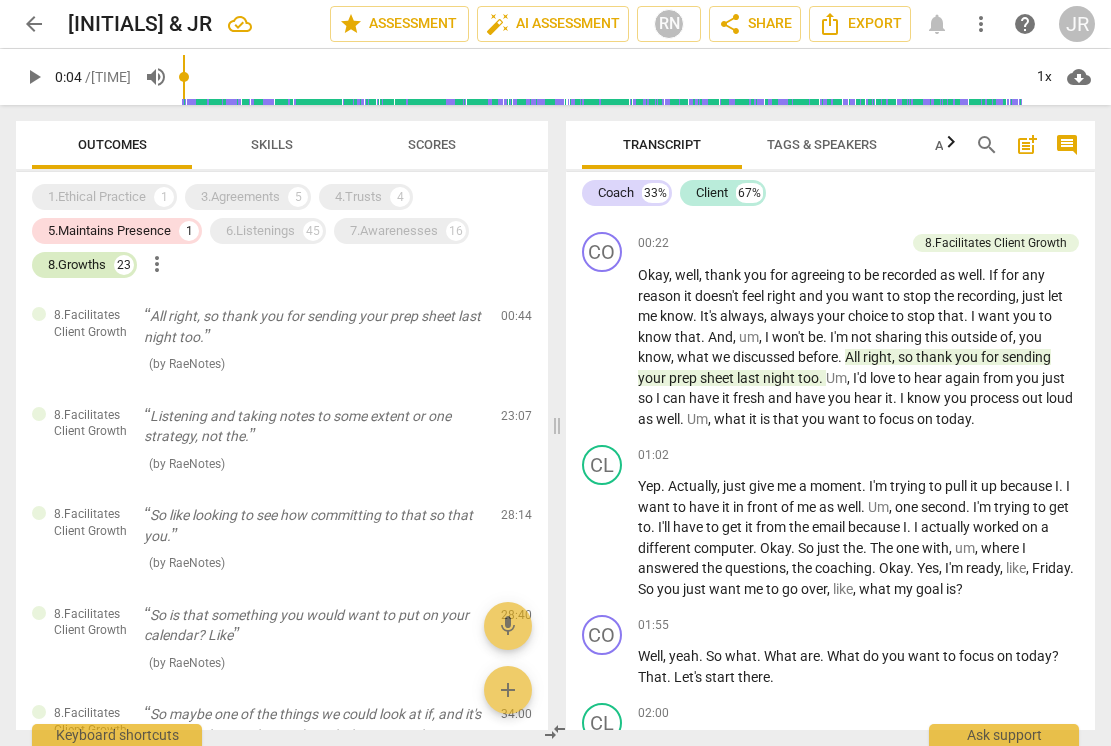 click on "8.Growths" at bounding box center (77, 265) 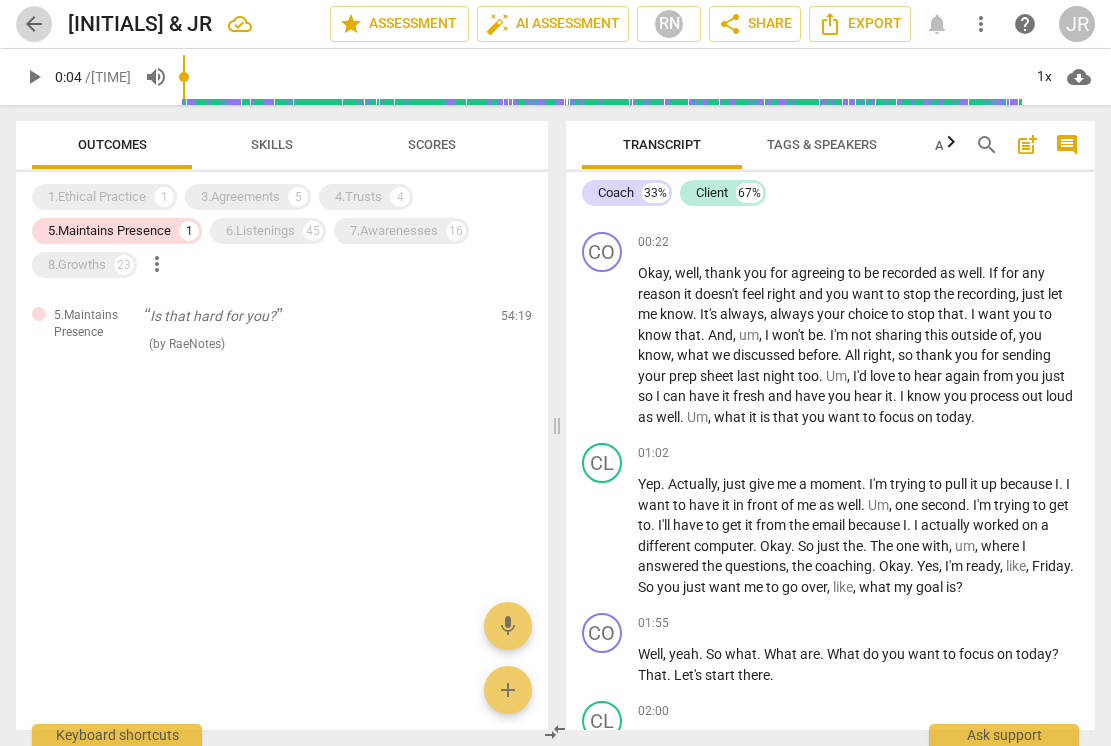 click on "arrow_back" at bounding box center [34, 24] 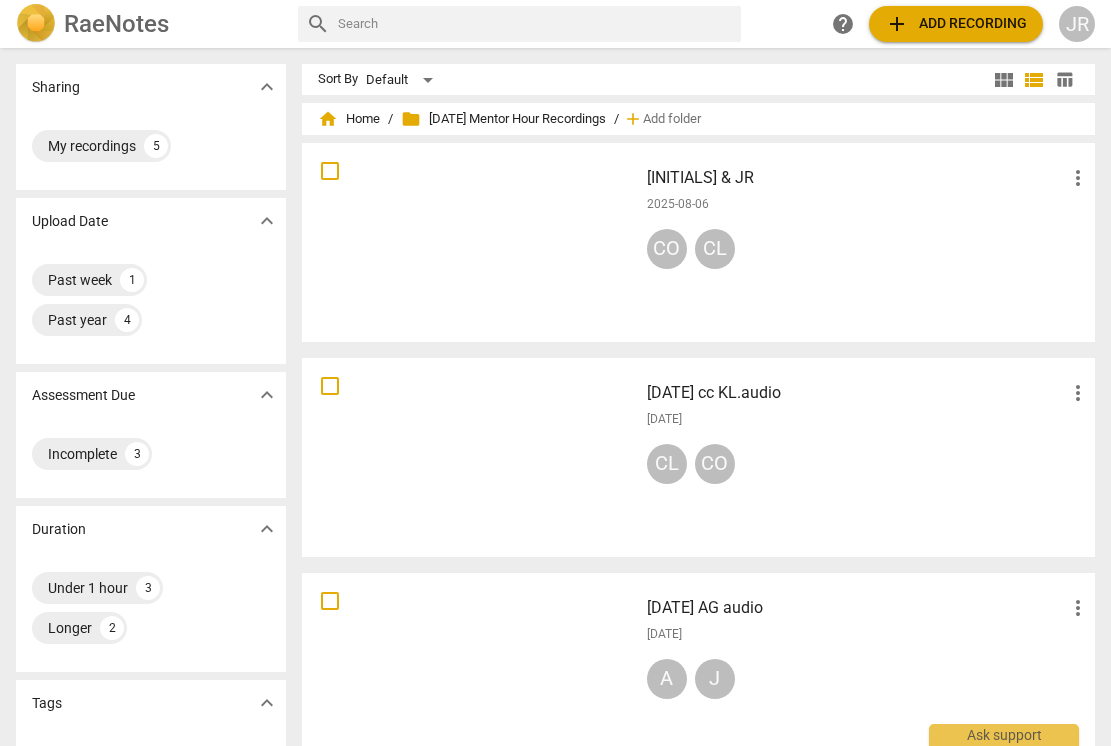 click at bounding box center [470, 457] 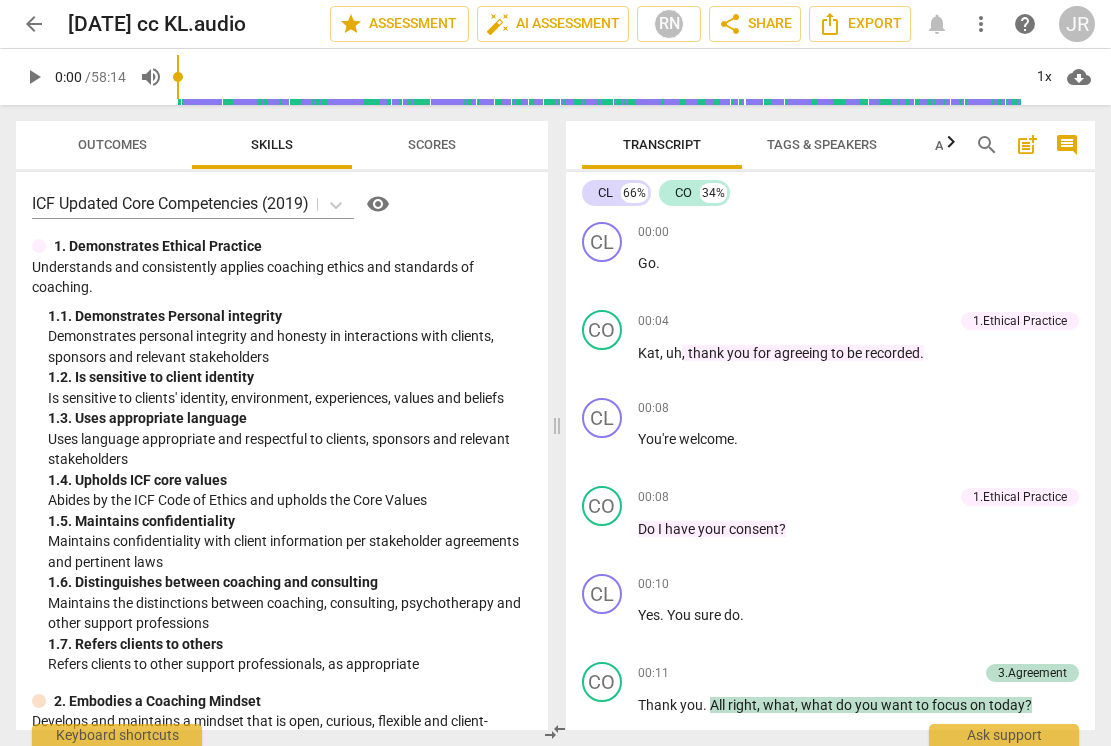 click on "Skills" at bounding box center [272, 144] 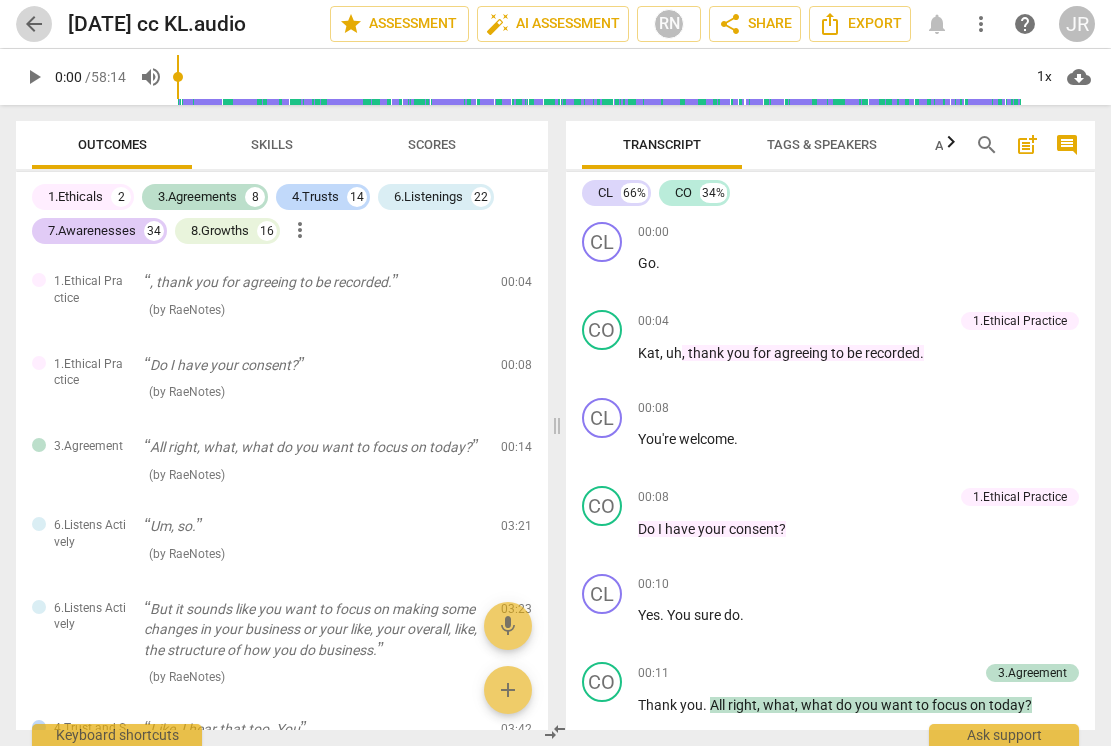 click on "arrow_back" at bounding box center (34, 24) 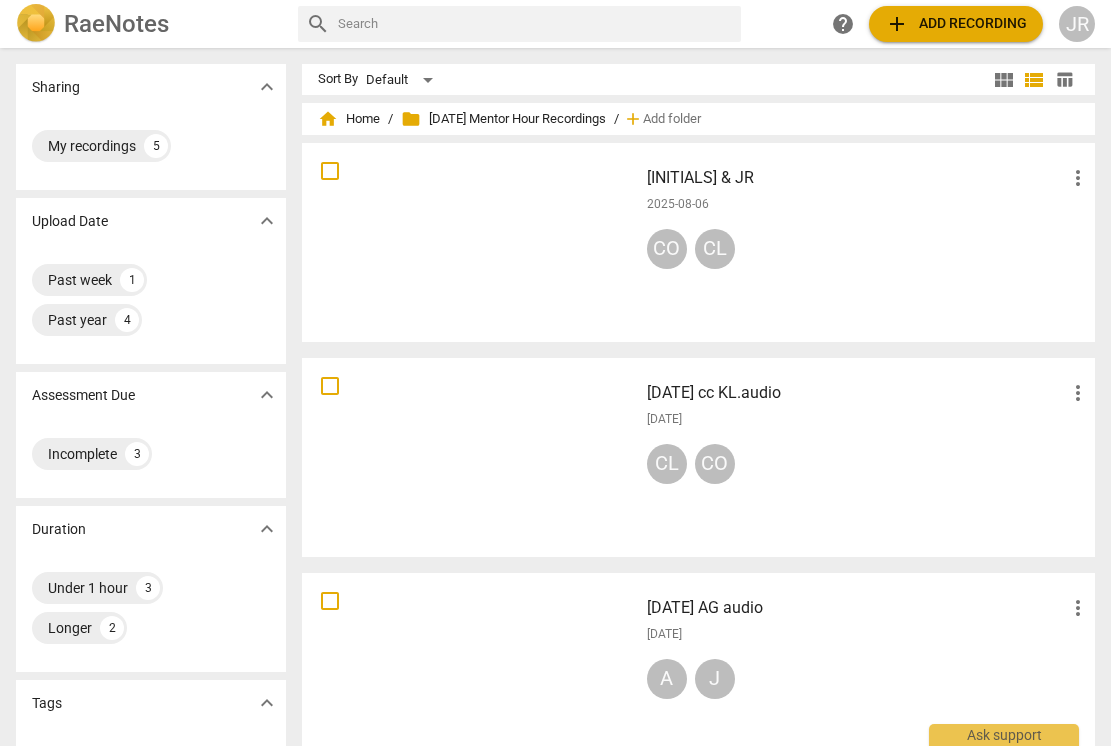 click at bounding box center [470, 242] 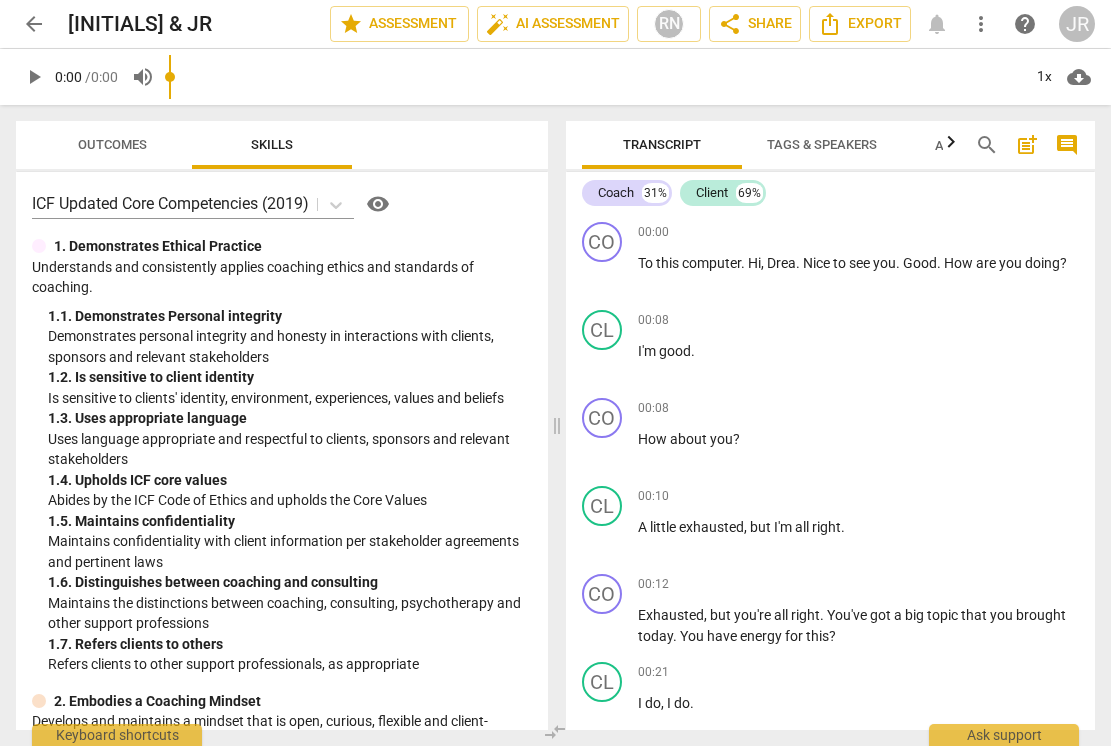 drag, startPoint x: 142, startPoint y: 95, endPoint x: 97, endPoint y: 84, distance: 46.32494 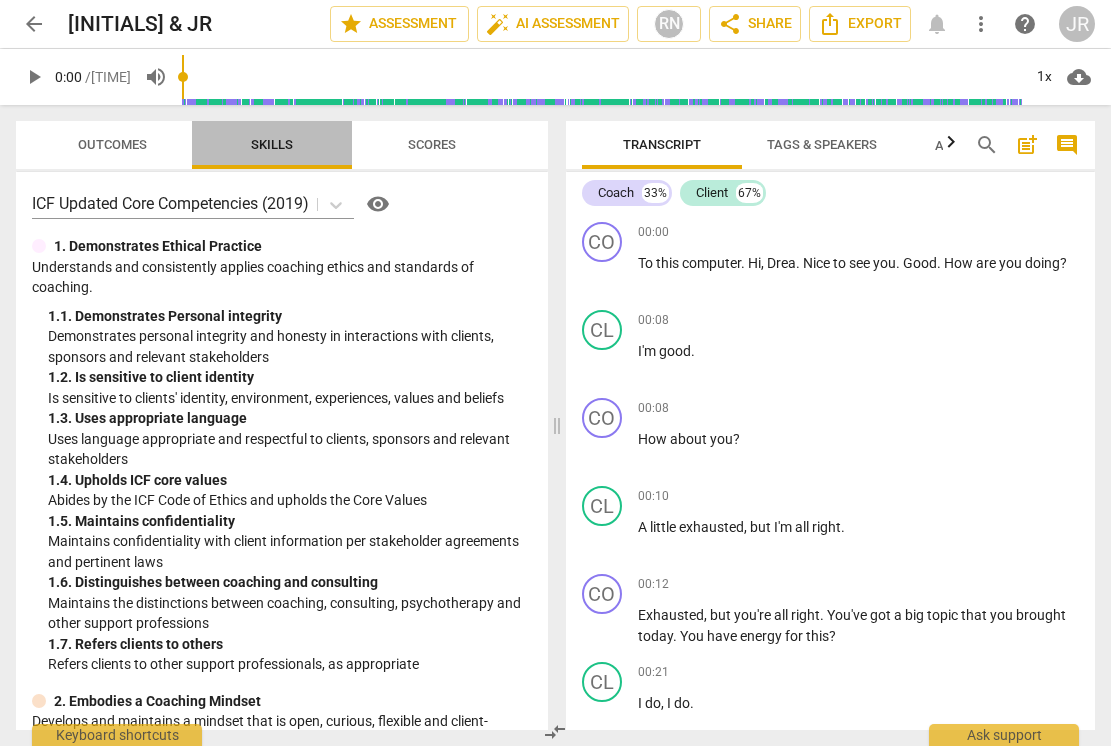 click on "Skills" at bounding box center [272, 144] 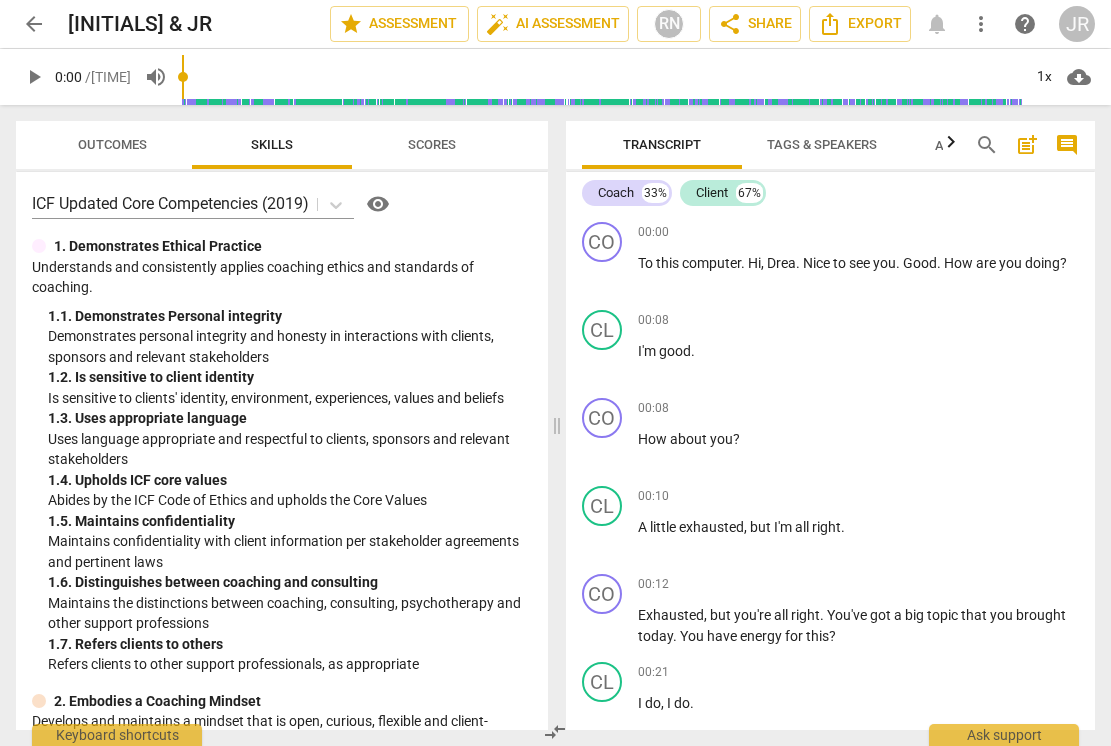 click on "Outcomes" at bounding box center [112, 145] 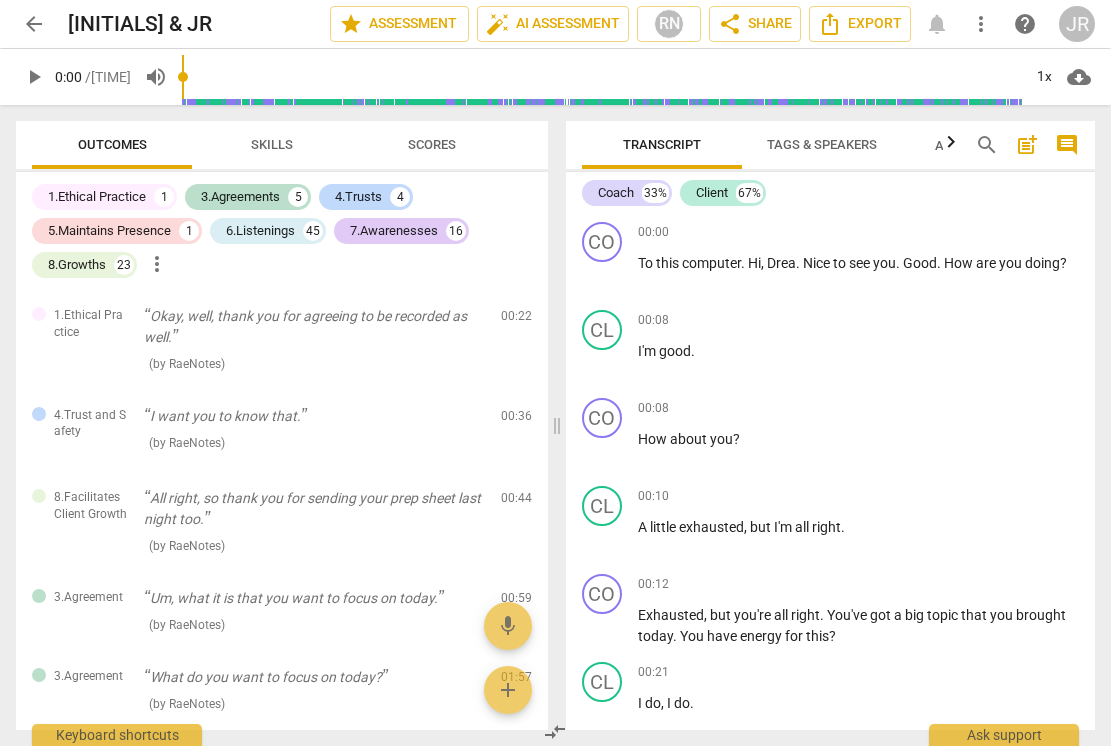 click on "arrow_back" at bounding box center [34, 24] 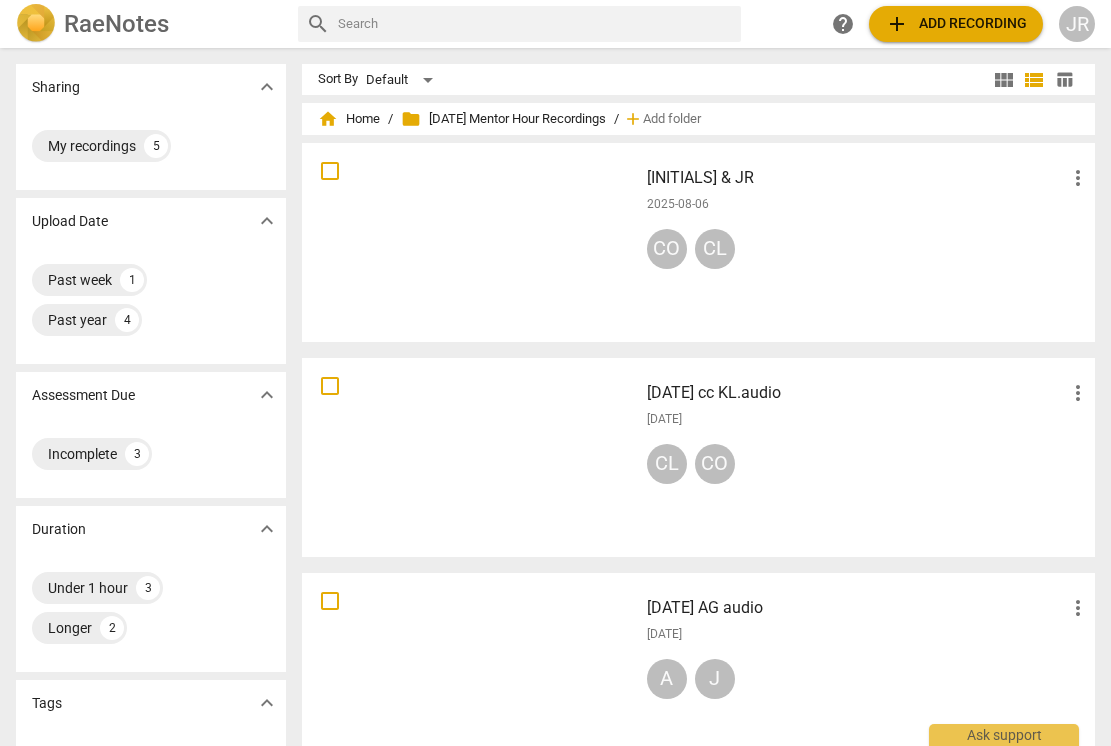click at bounding box center [470, 457] 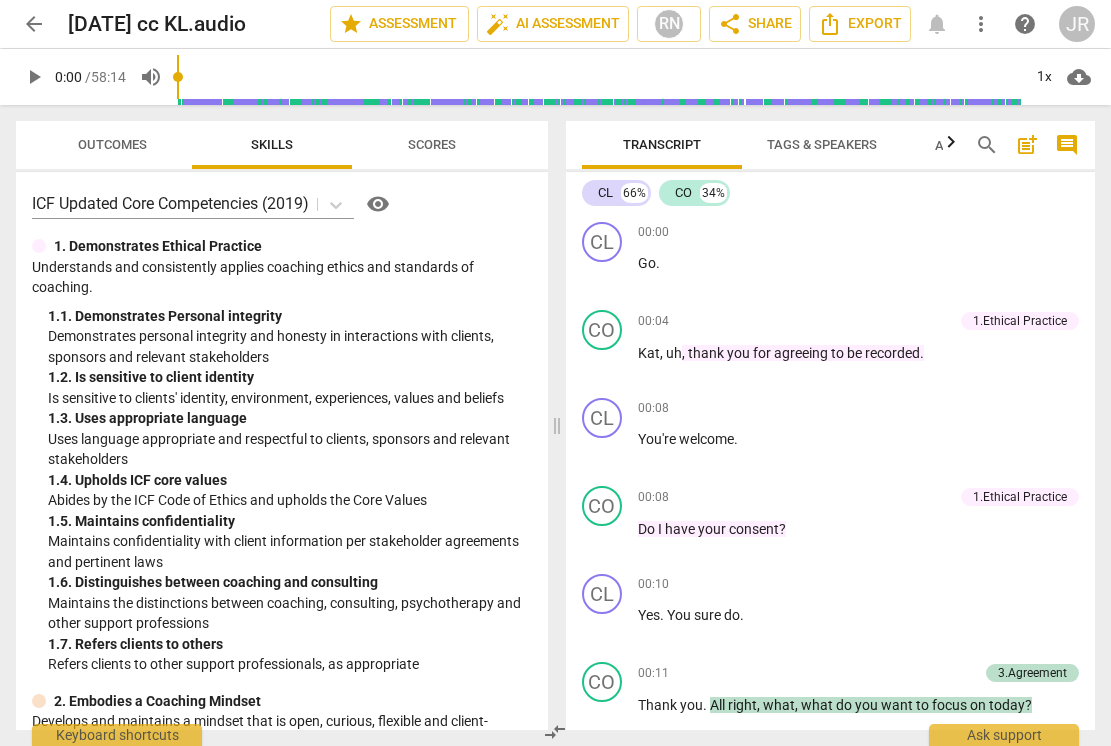 click on "Outcomes" at bounding box center [112, 144] 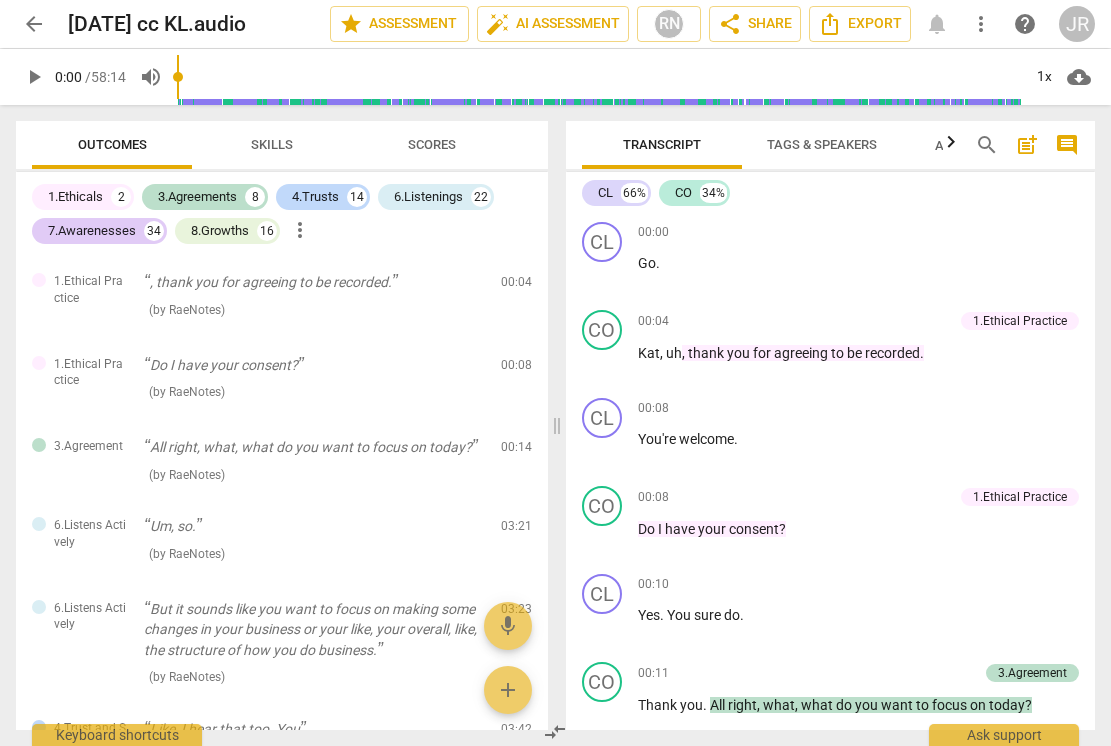 click on "arrow_back" at bounding box center (34, 24) 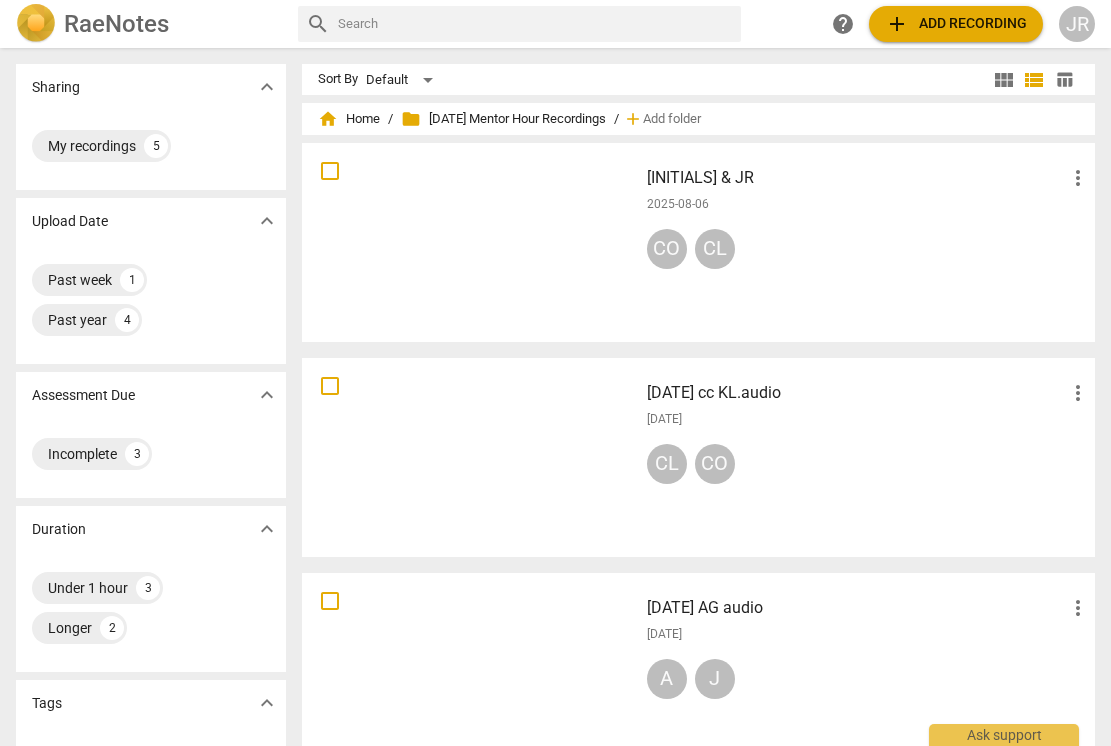 click at bounding box center (470, 457) 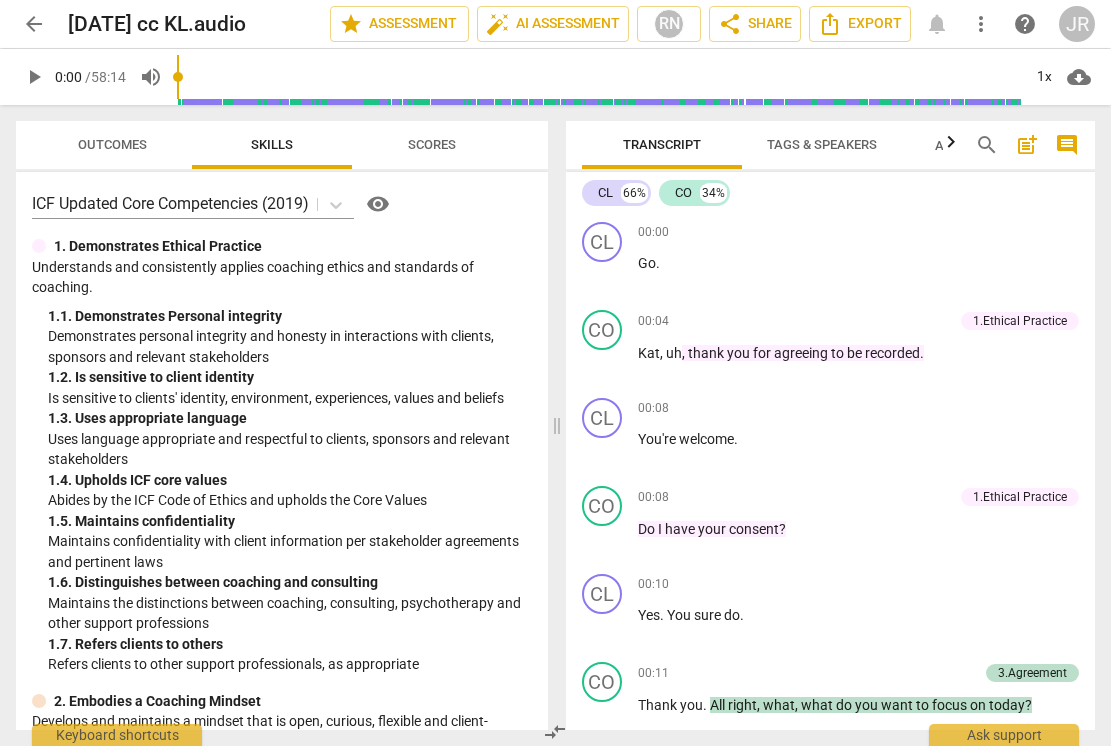 click on "Outcomes" at bounding box center [112, 144] 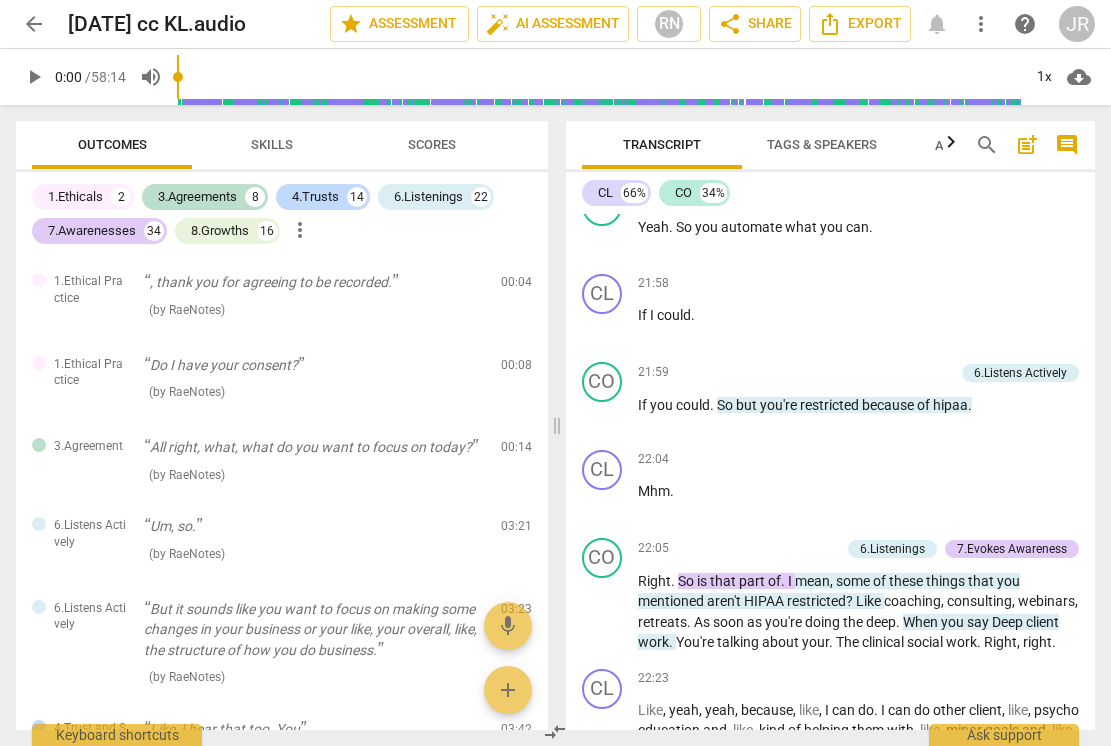 scroll, scrollTop: 9765, scrollLeft: 0, axis: vertical 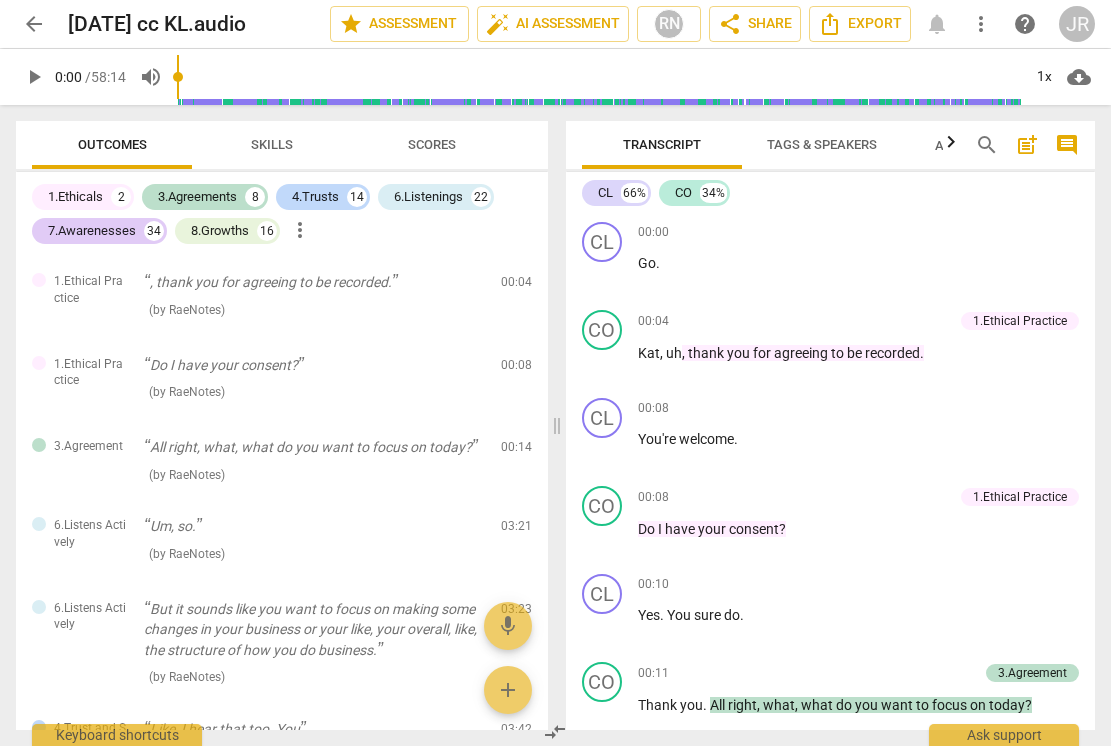 click on "arrow_back" at bounding box center (34, 24) 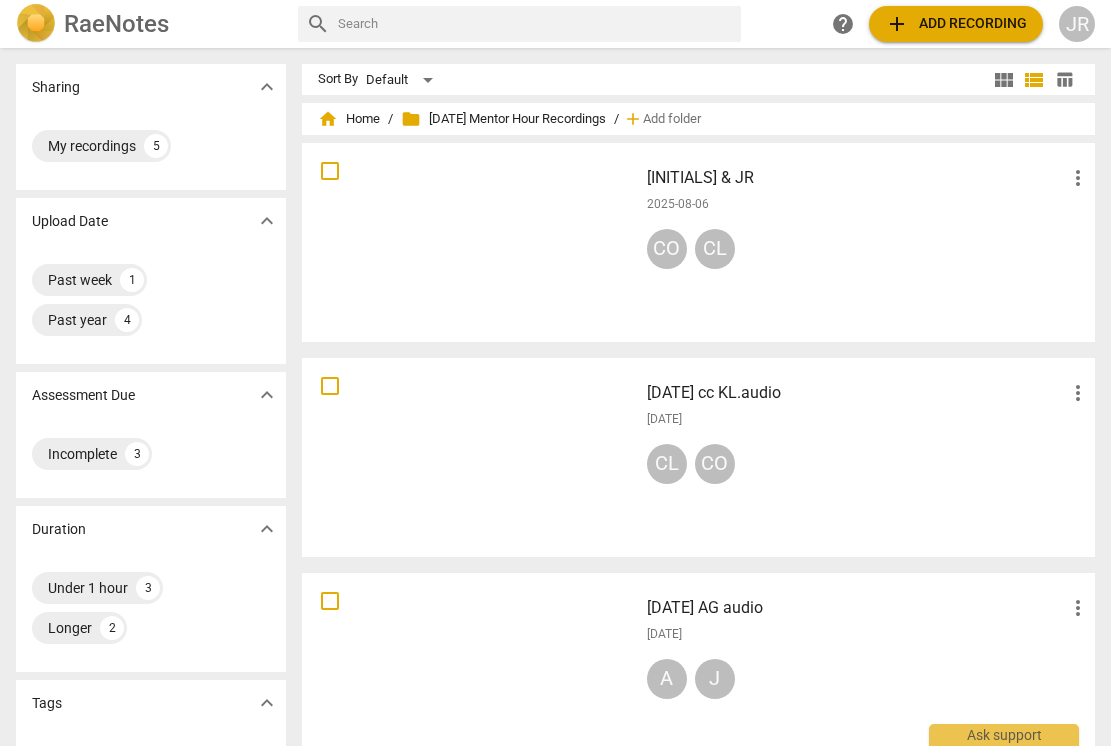 click at bounding box center (470, 242) 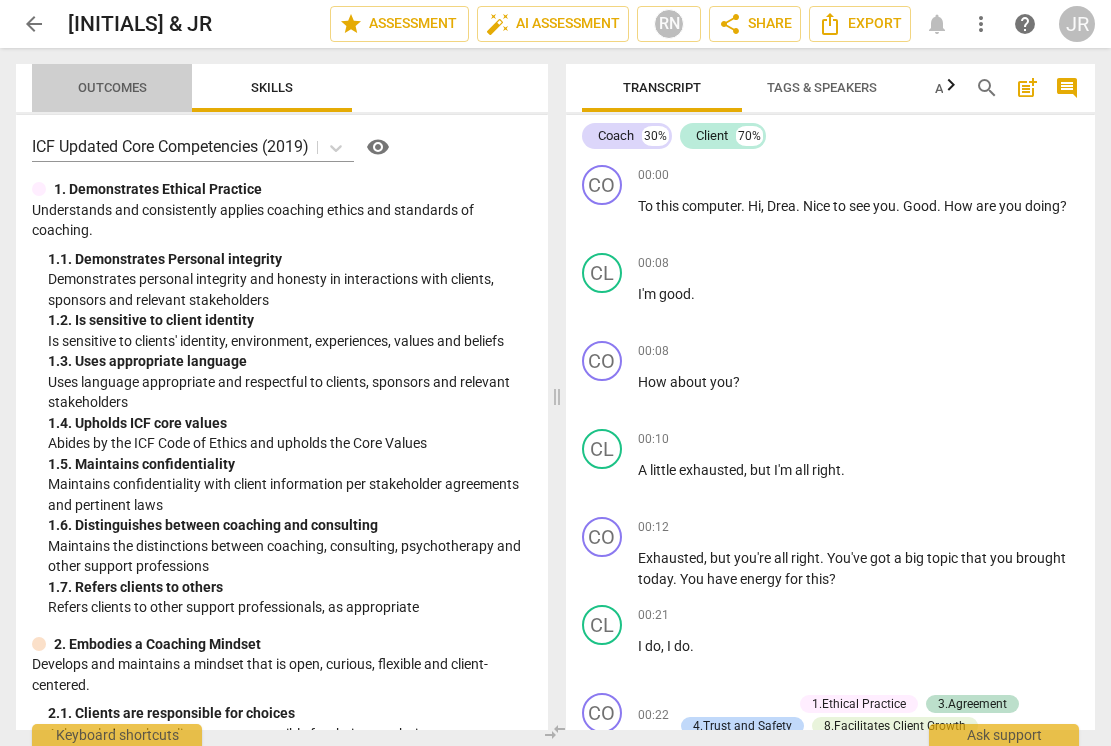 click on "visibility 1. Demonstrates Ethical Practice Understands and consistently applies coaching ethics and standards of coaching. 1. 1. Demonstrates Personal integrity Demonstrates personal integrity and honesty in interactions with clients, sponsors and relevant stakeholders 1. 2. Is sensitive to client identity Is sensitive to clients' identity, environment, experiences, values and beliefs 1. 3. Uses appropriate language Uses language appropriate and respectful to clients, sponsors and relevant stakeholders 1. 4. Upholds ICF core values Abides by the ICF Code of Ethics and upholds the Core Values 1. 5. Maintains confidentiality Maintains confidentiality with client information per stakeholder agreements and pertinent laws 1. 6. Distinguishes between coaching and consulting 1. 7. Refers clients to others 2. 2. 2. 2." at bounding box center [555, 373] 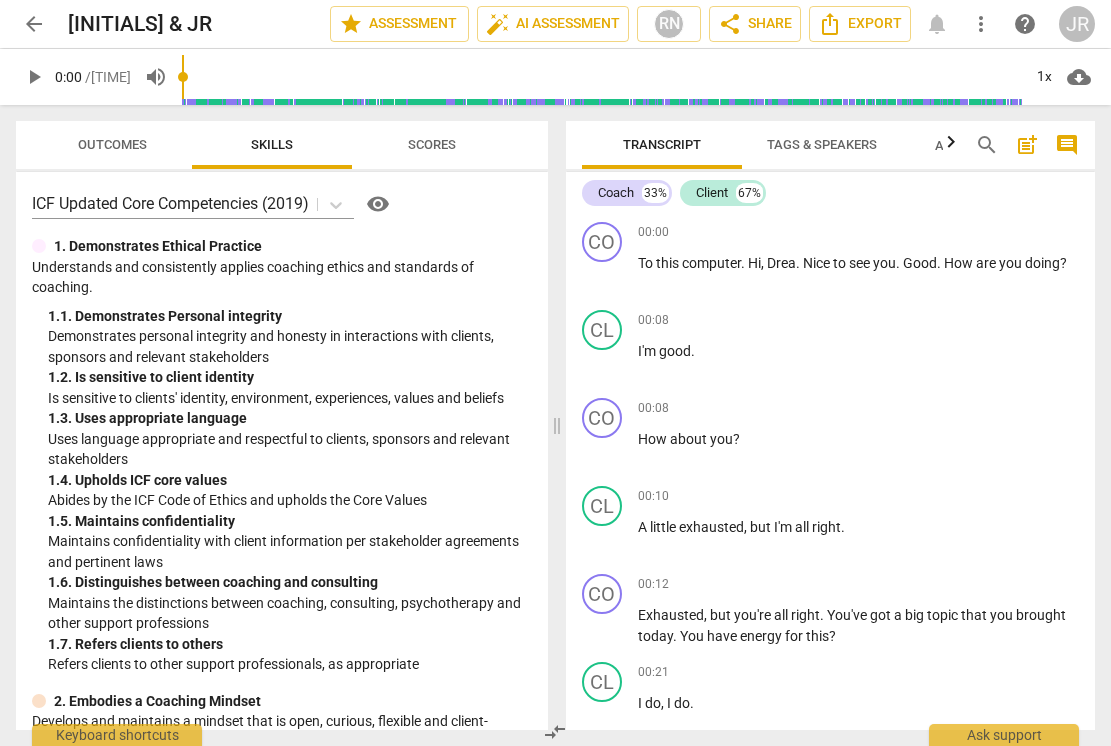 click on "Outcomes" at bounding box center [112, 144] 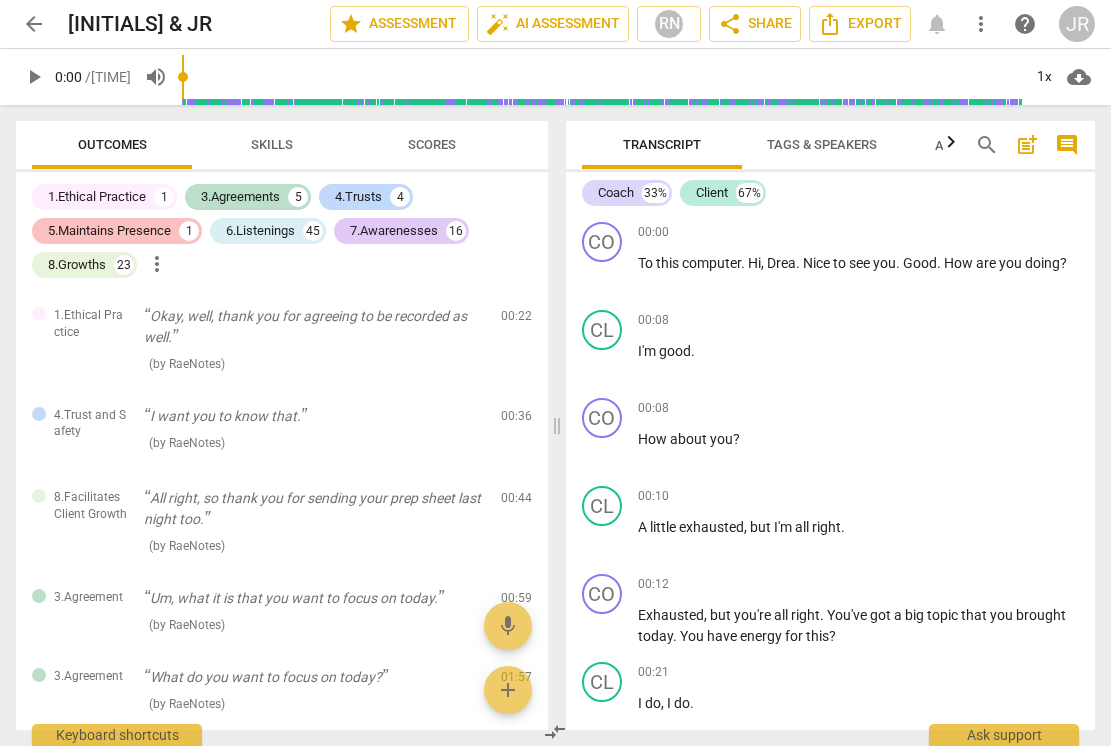 click on "5.Maintains Presence" at bounding box center (109, 231) 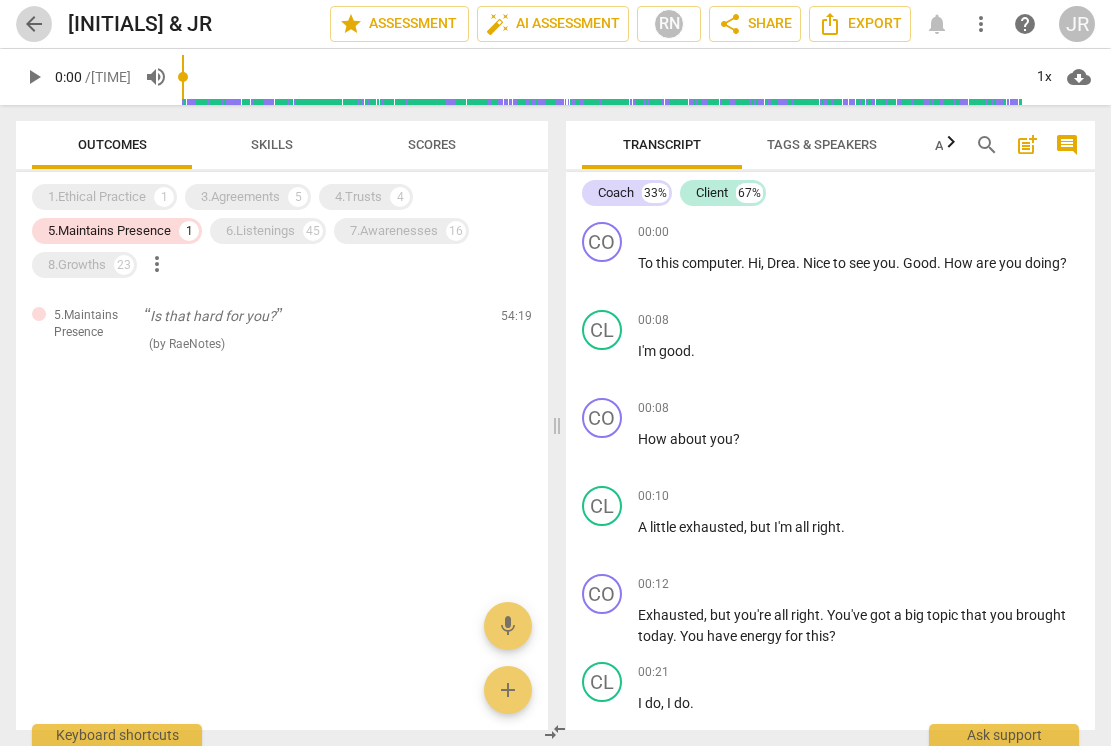 click on "arrow_back" at bounding box center (34, 24) 